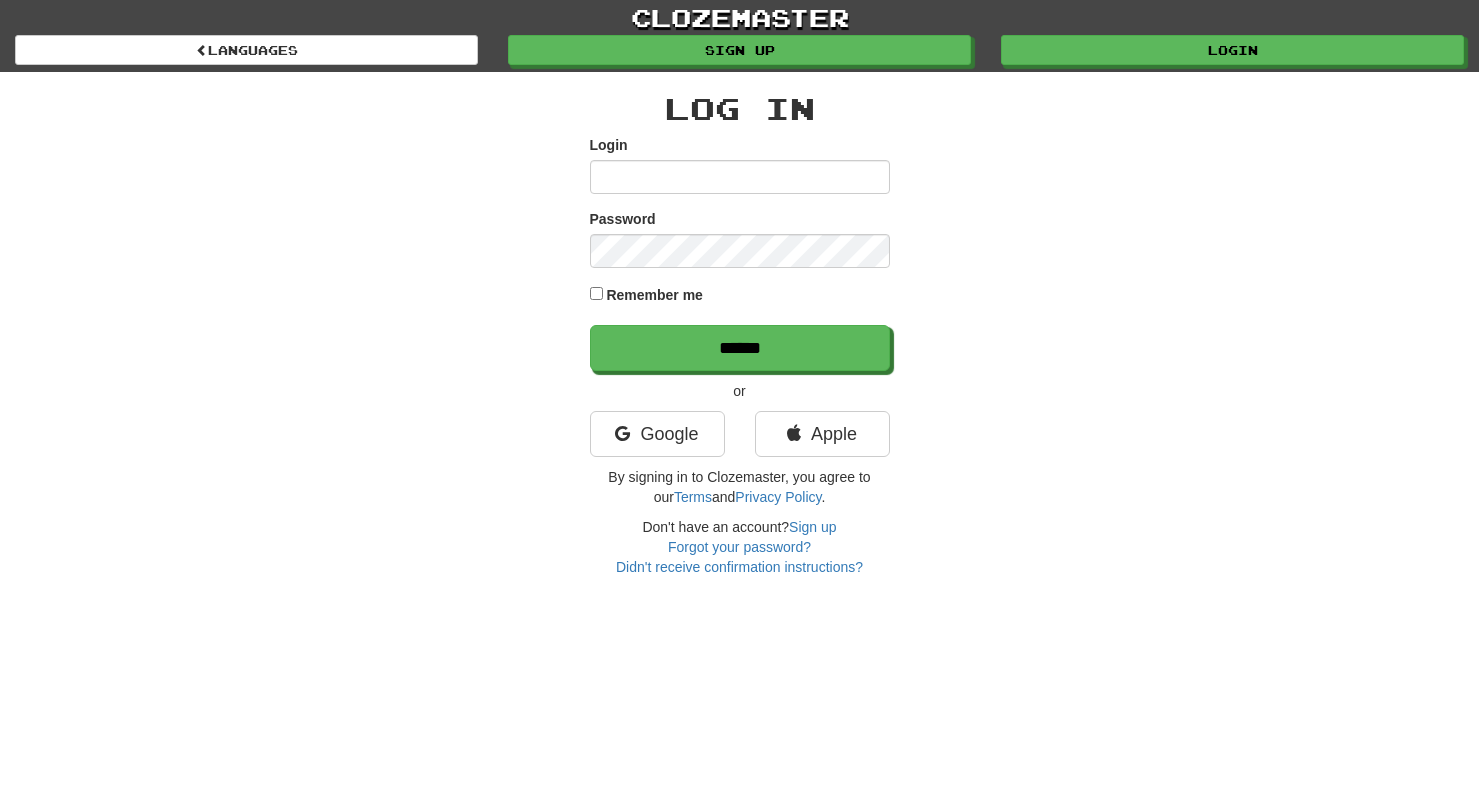 scroll, scrollTop: 0, scrollLeft: 0, axis: both 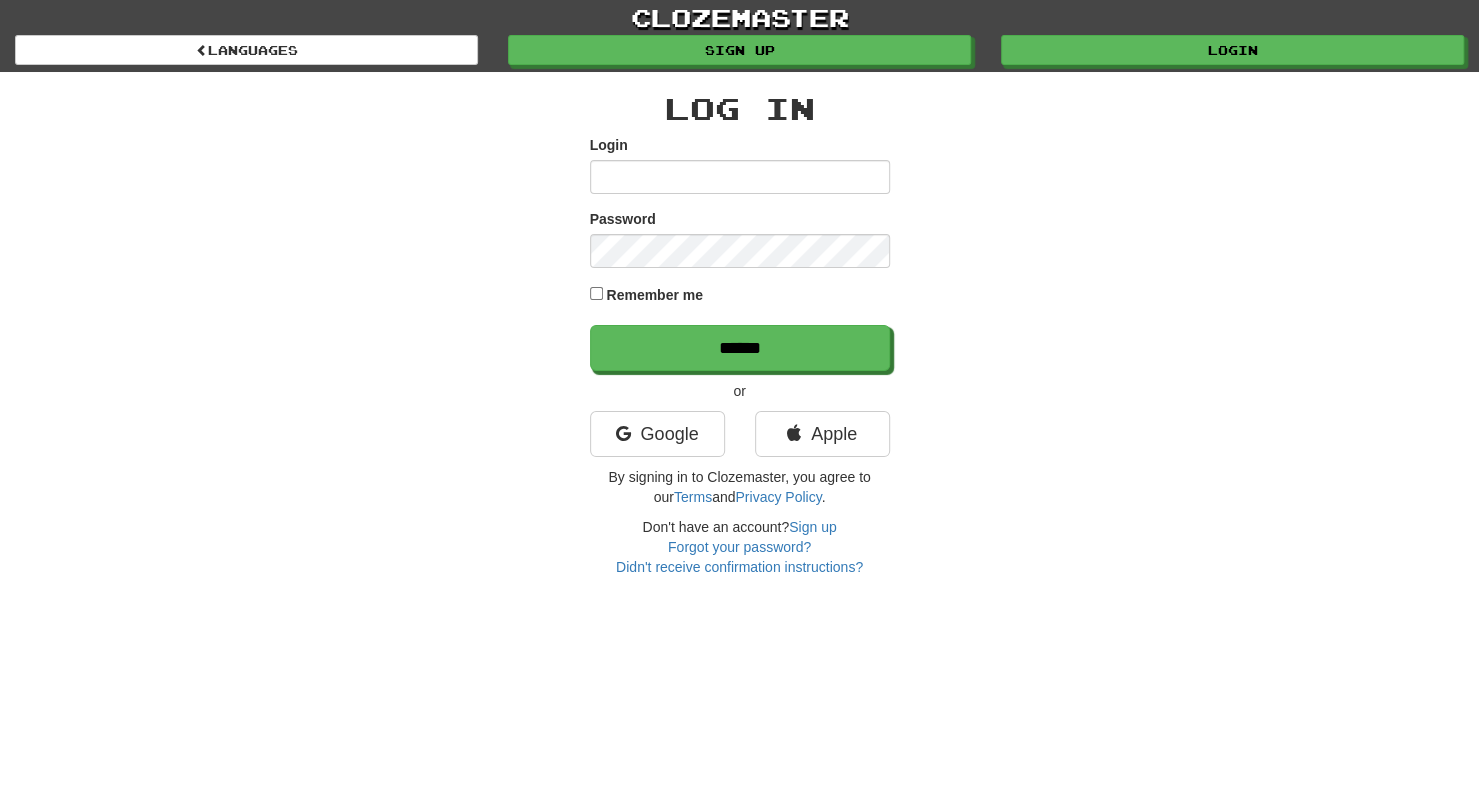 click on "Login" at bounding box center [740, 177] 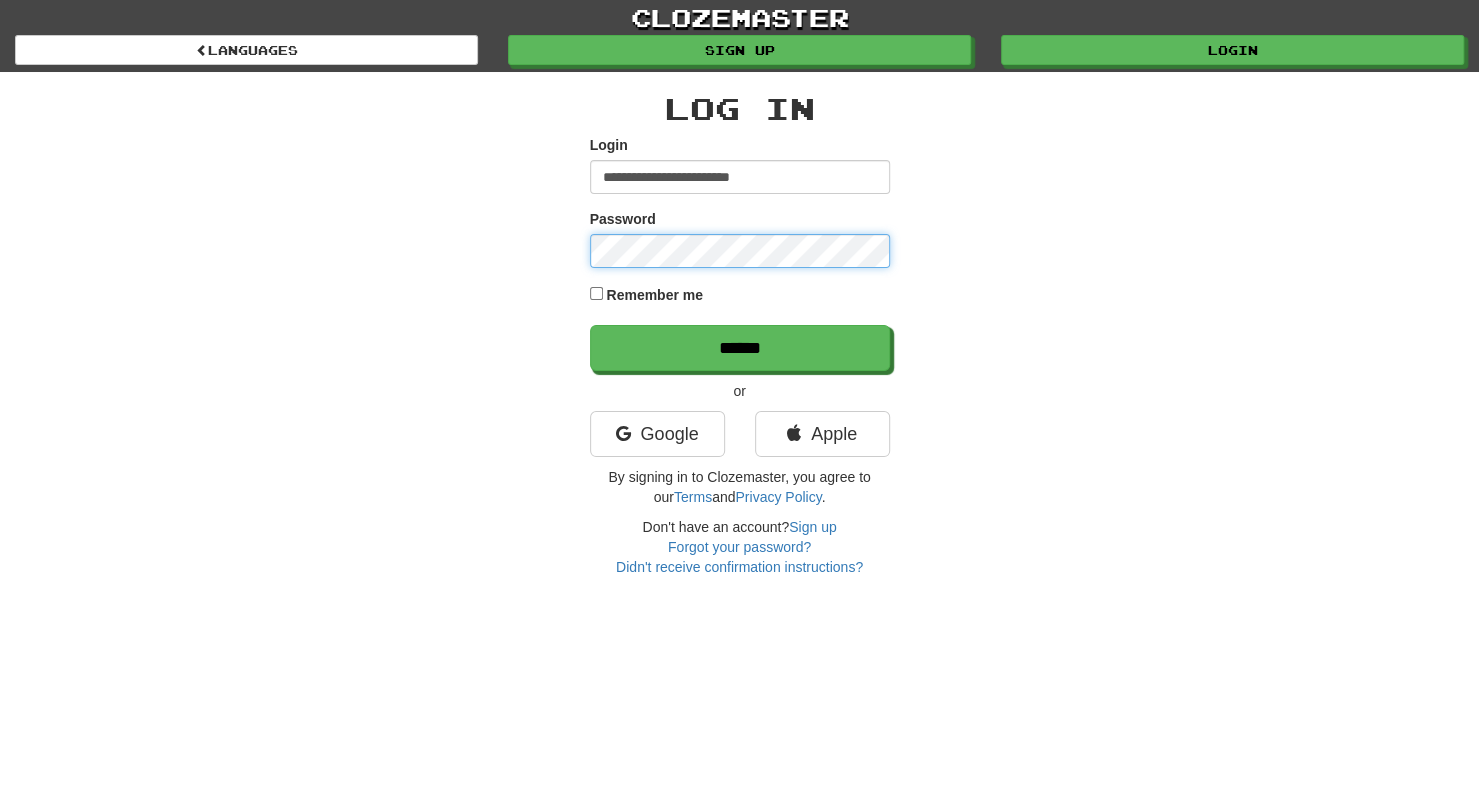 click on "******" at bounding box center [740, 348] 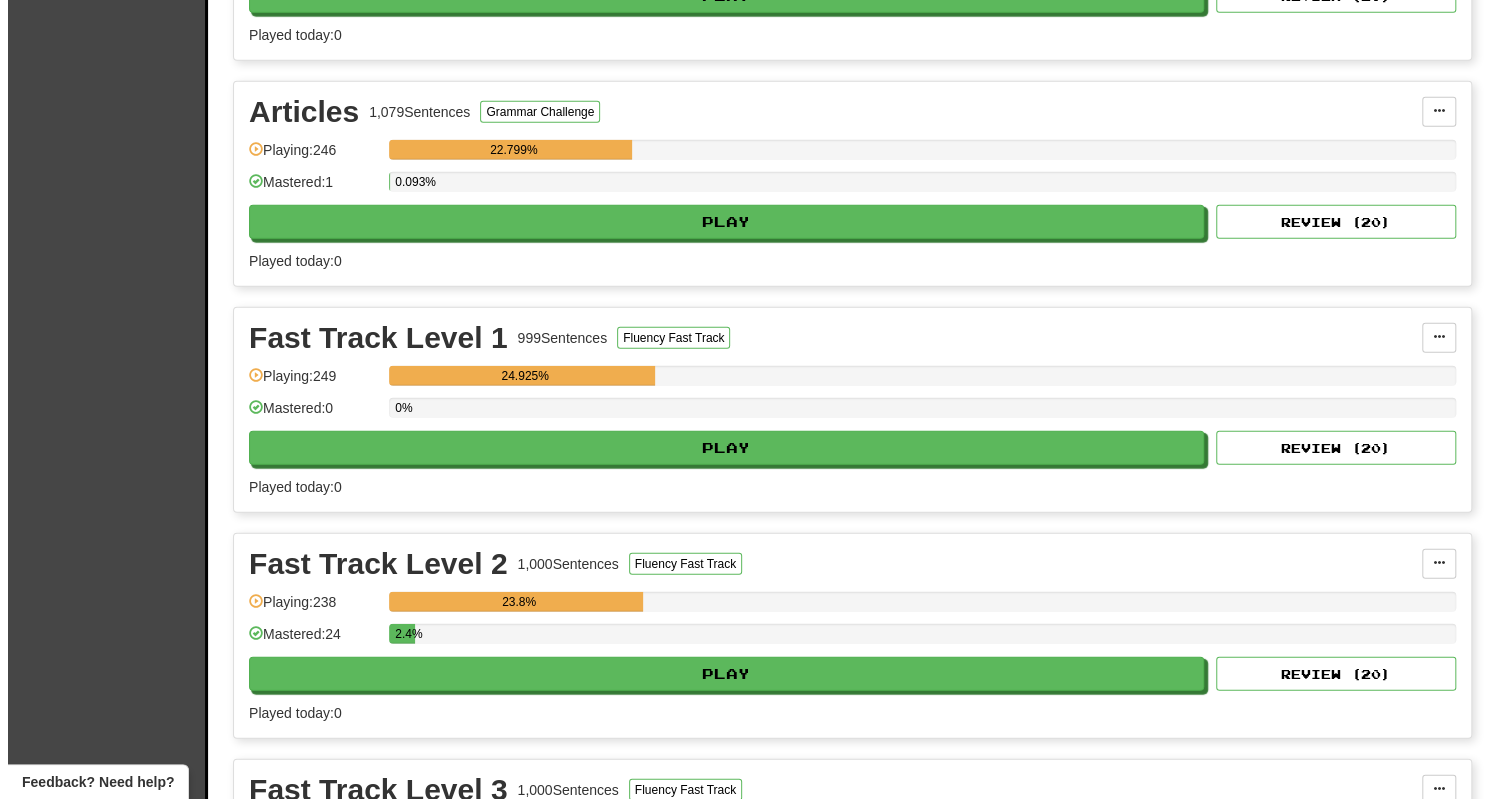 scroll, scrollTop: 2901, scrollLeft: 0, axis: vertical 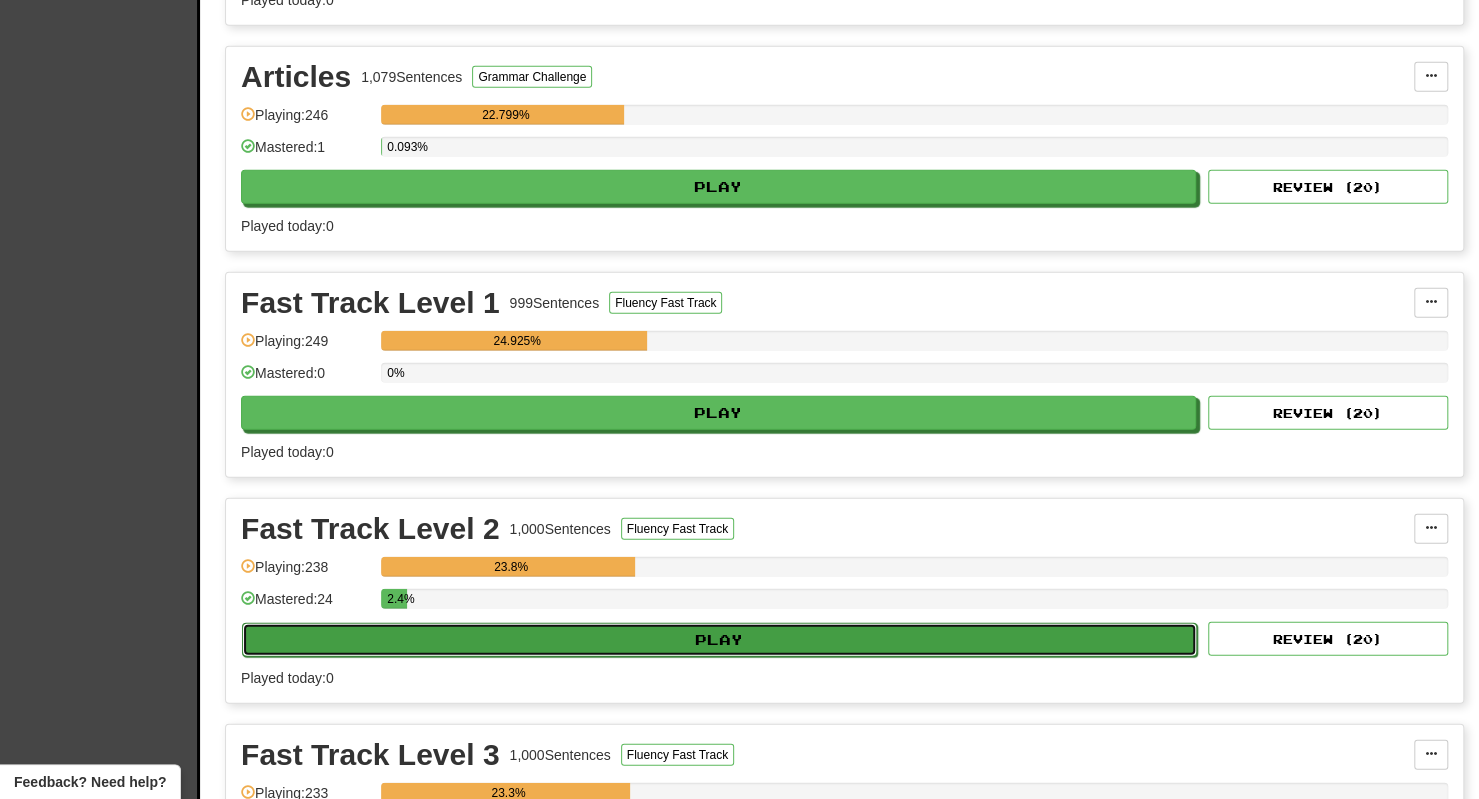 click on "Play" at bounding box center [719, 640] 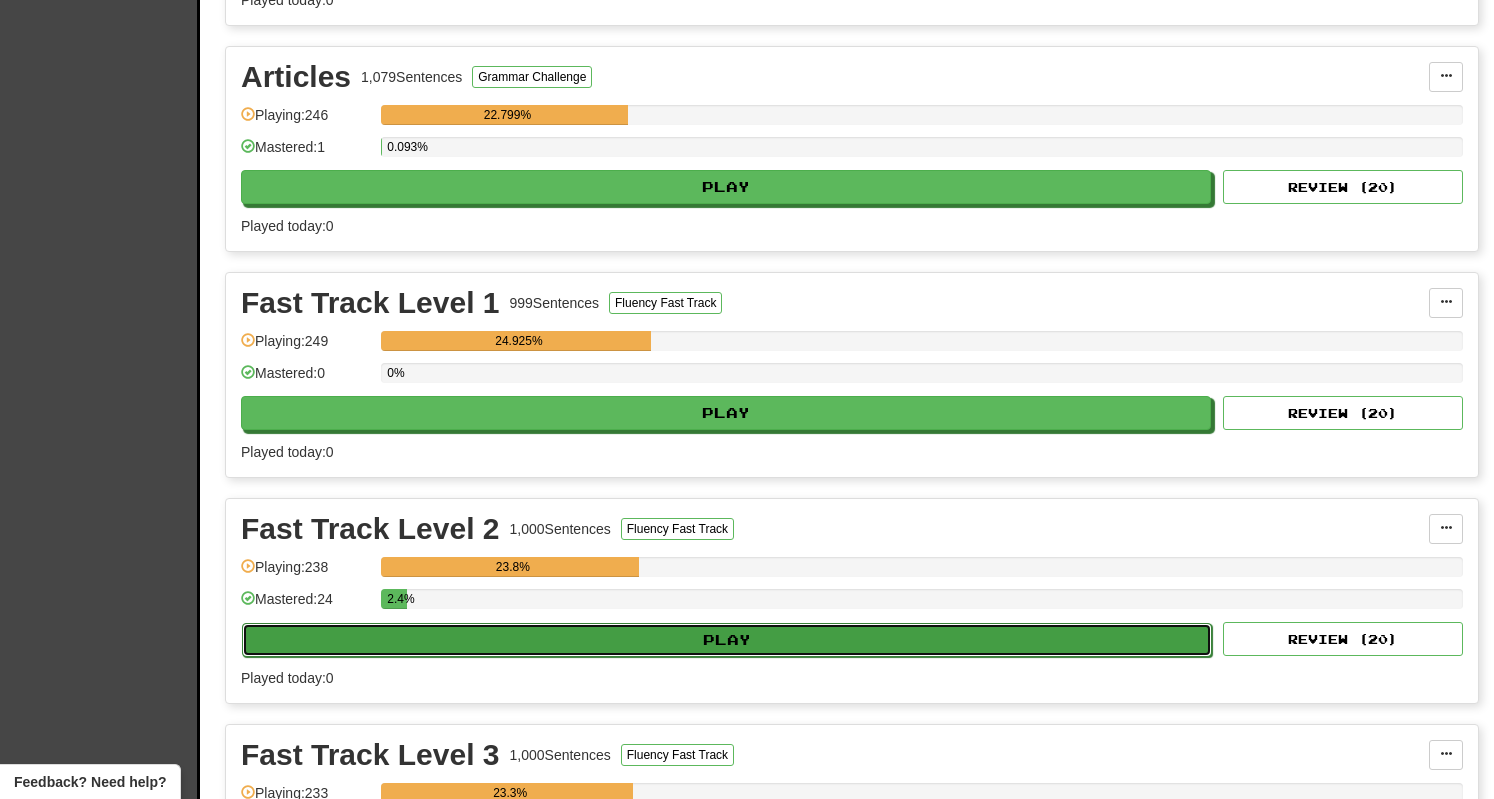 select on "**" 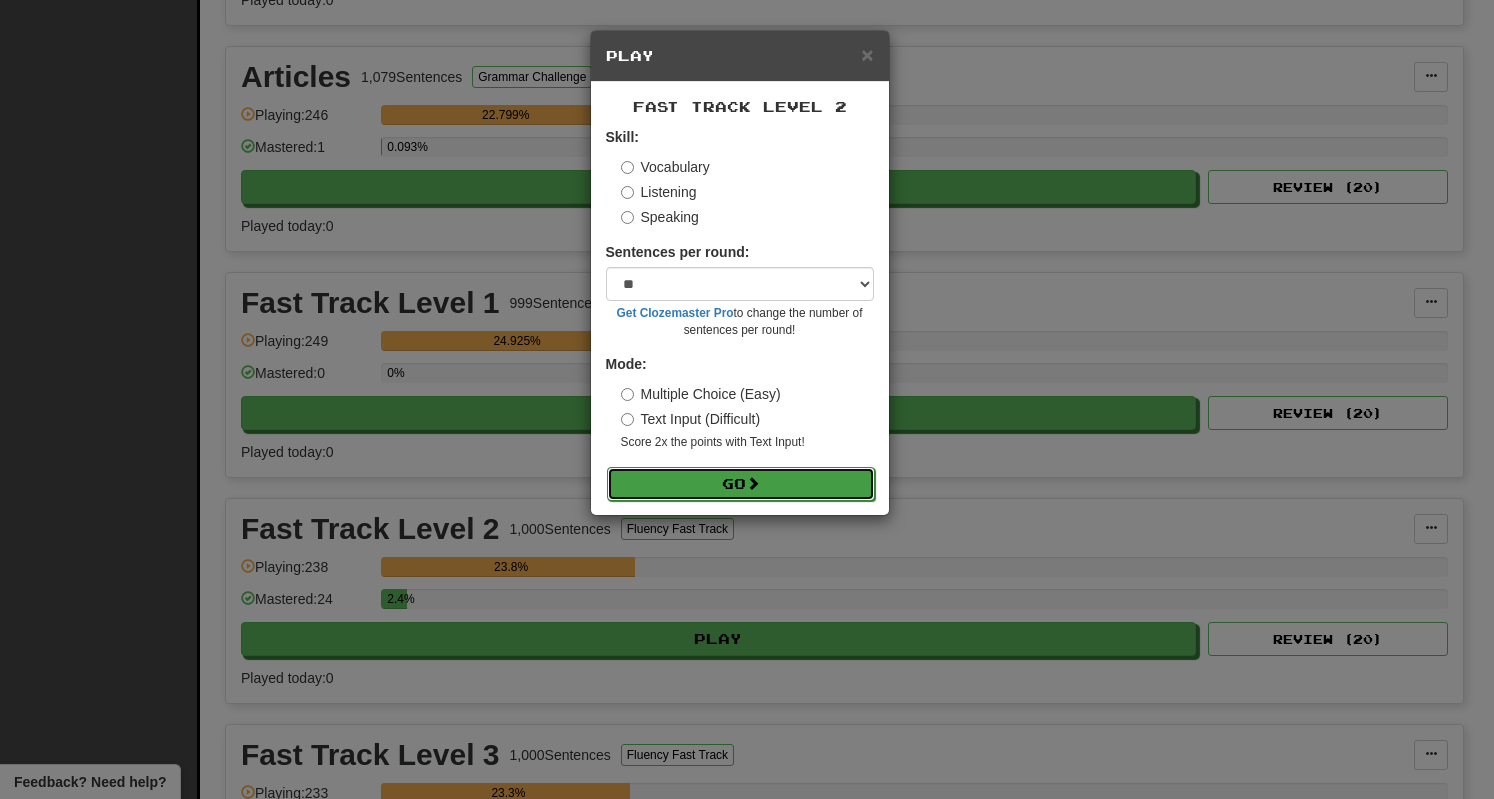 click on "Go" at bounding box center (741, 484) 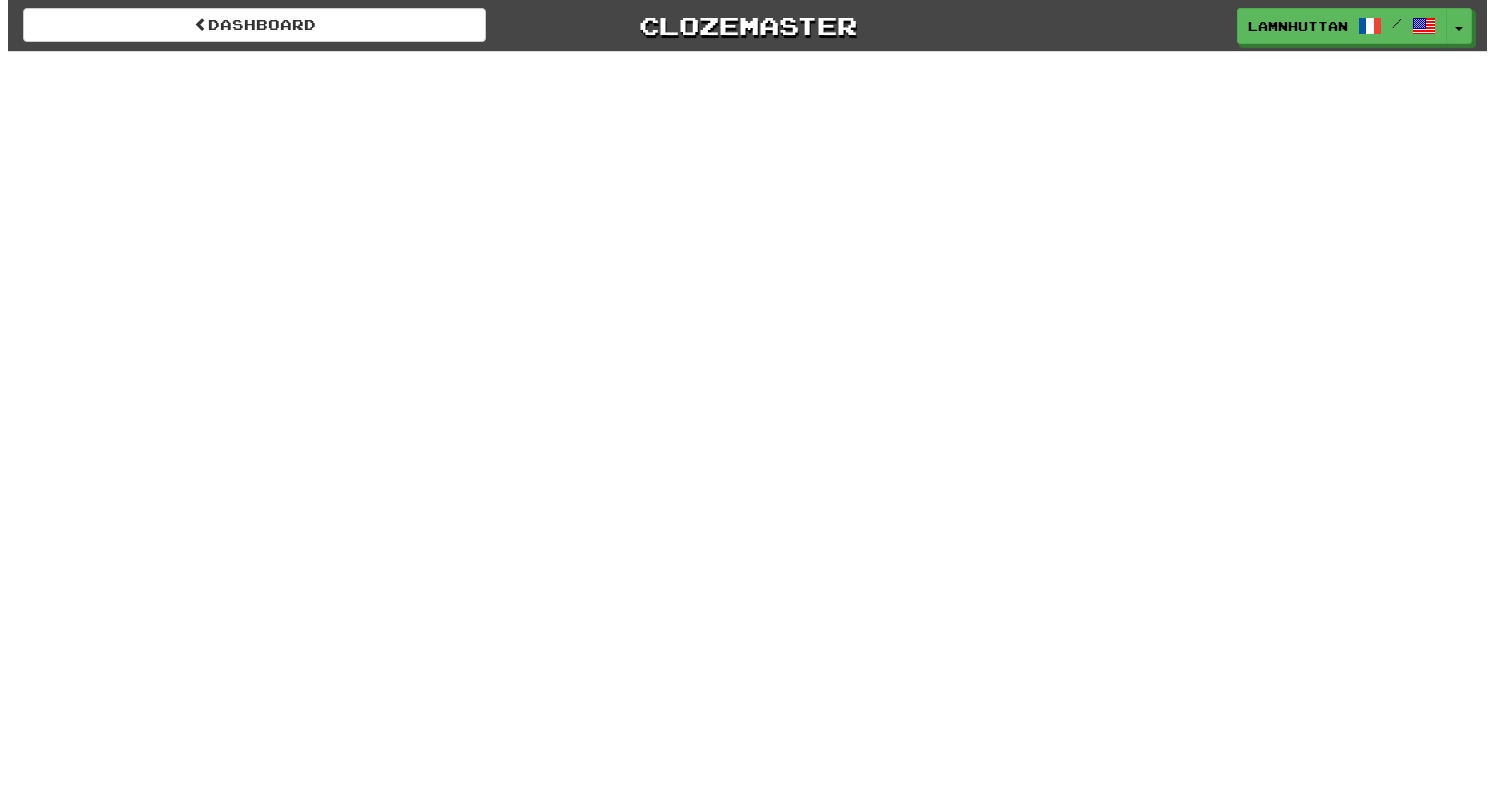 scroll, scrollTop: 0, scrollLeft: 0, axis: both 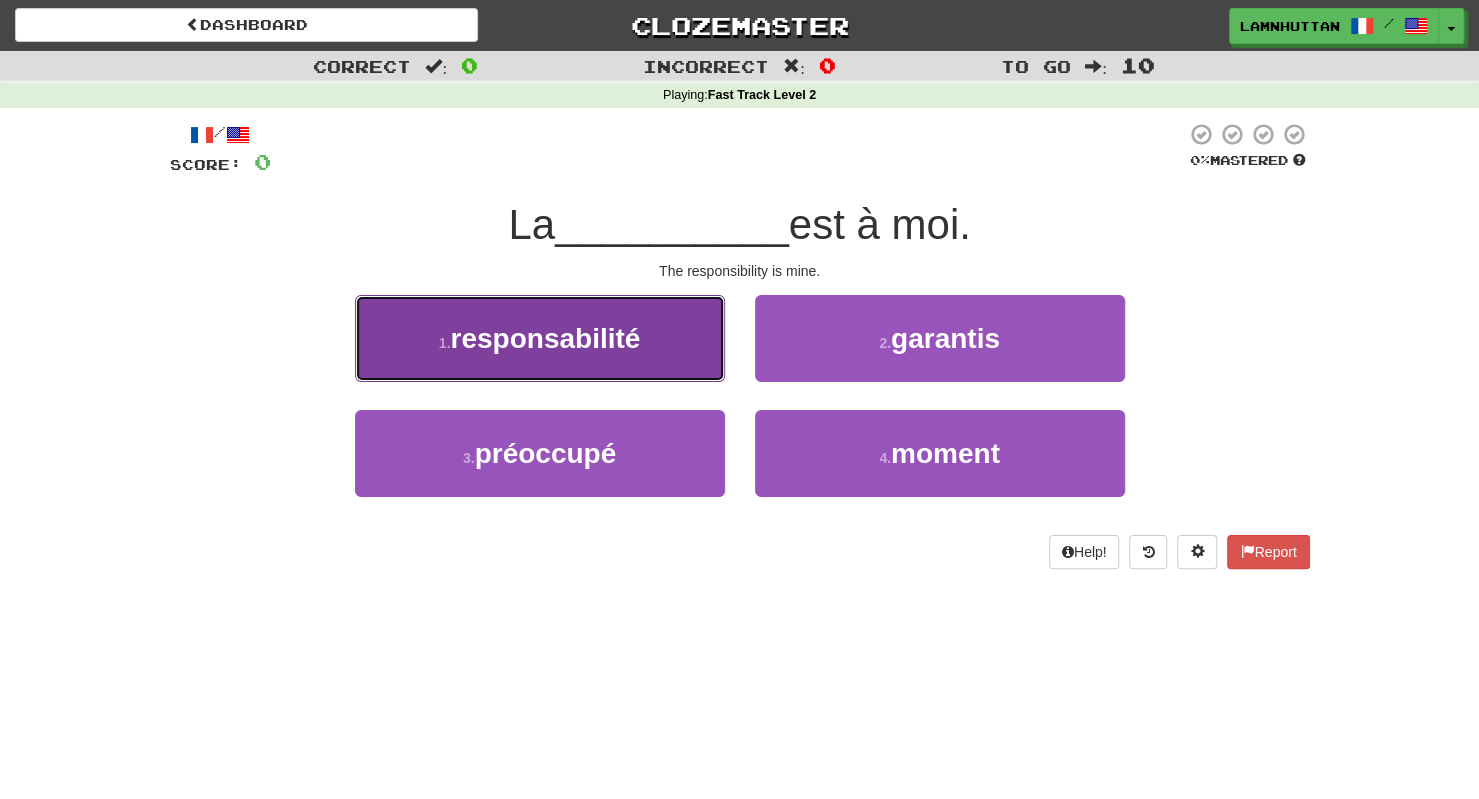 click on "1 .  responsabilité" at bounding box center [540, 338] 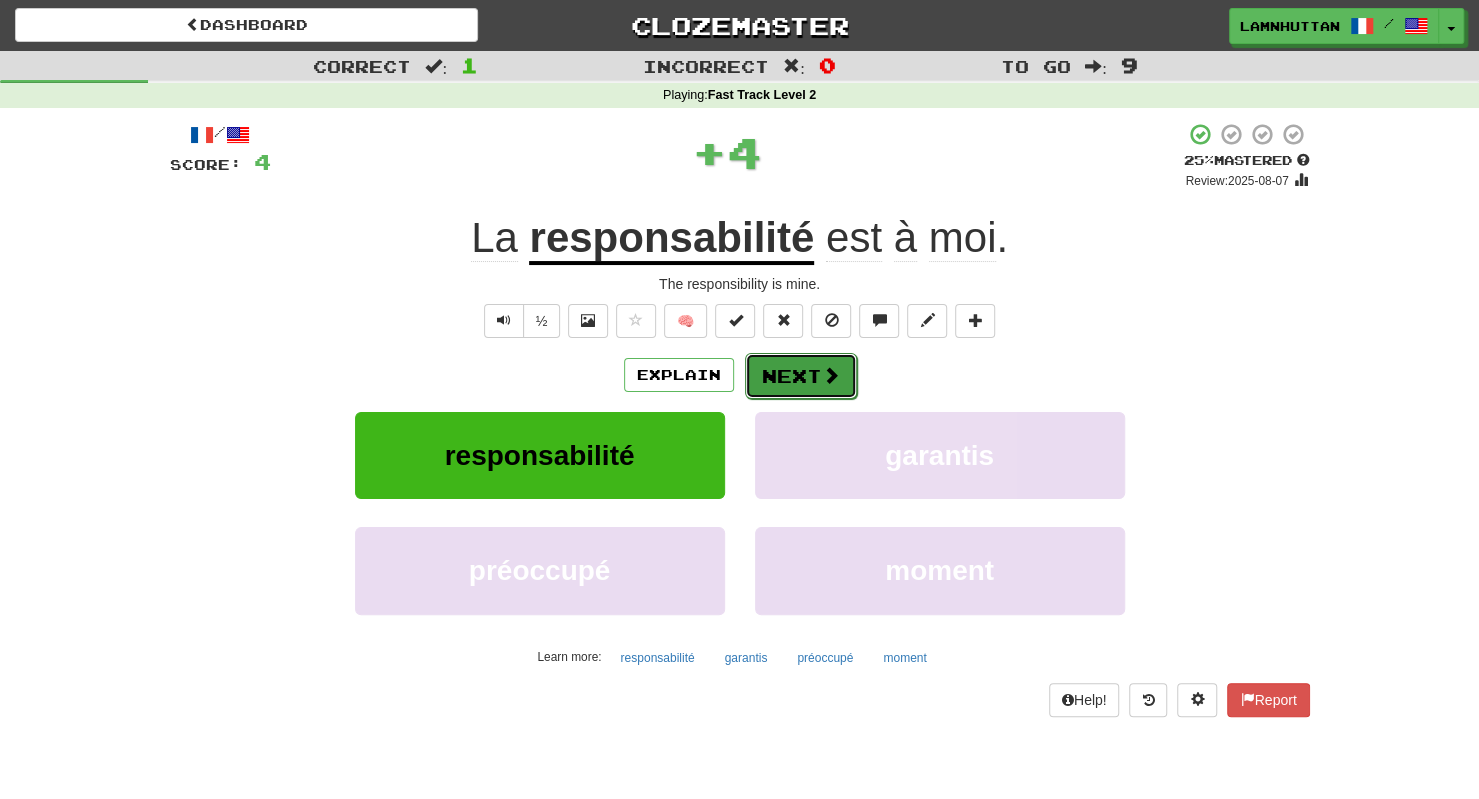 click on "Next" at bounding box center (801, 376) 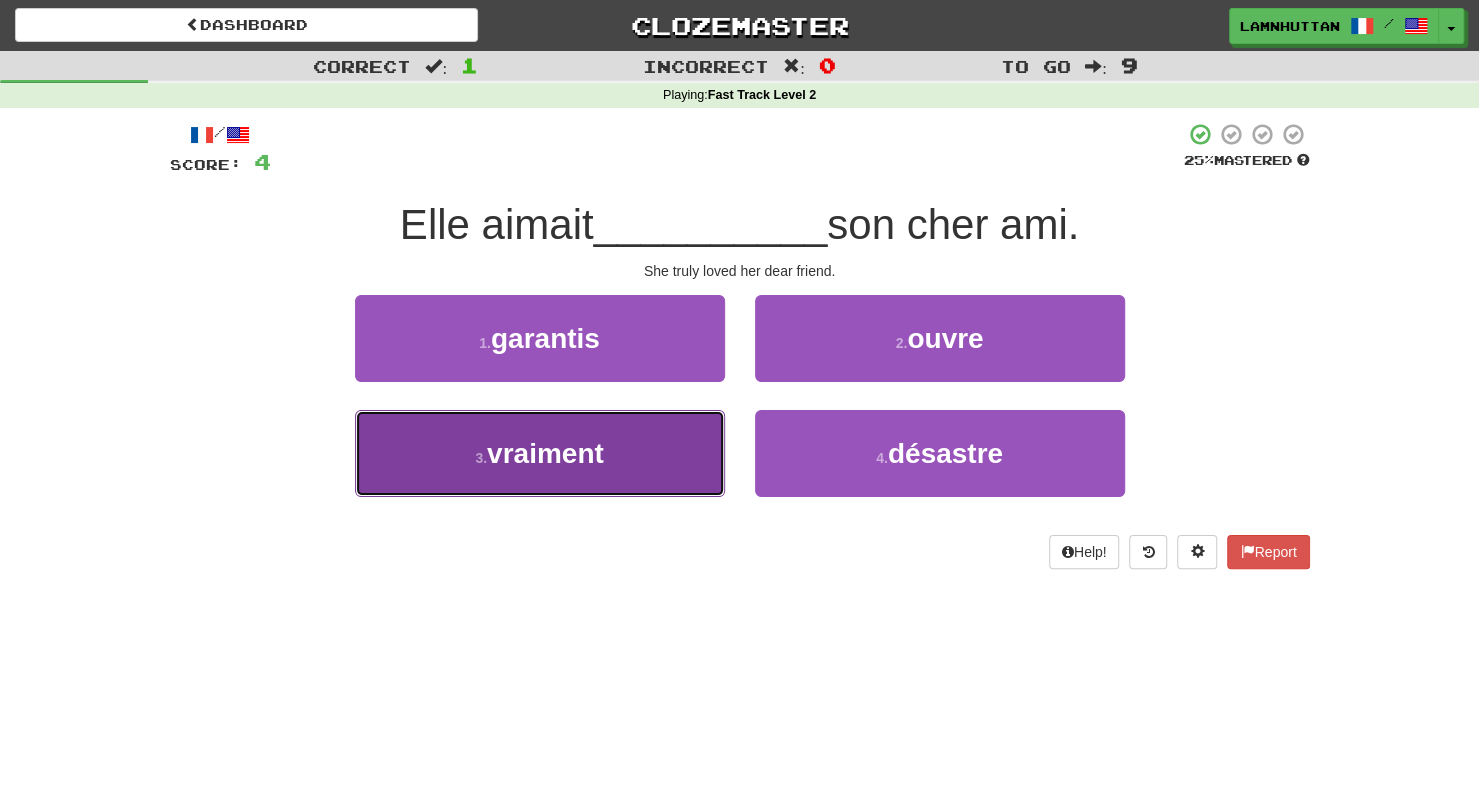 click on "3 .  vraiment" at bounding box center [540, 453] 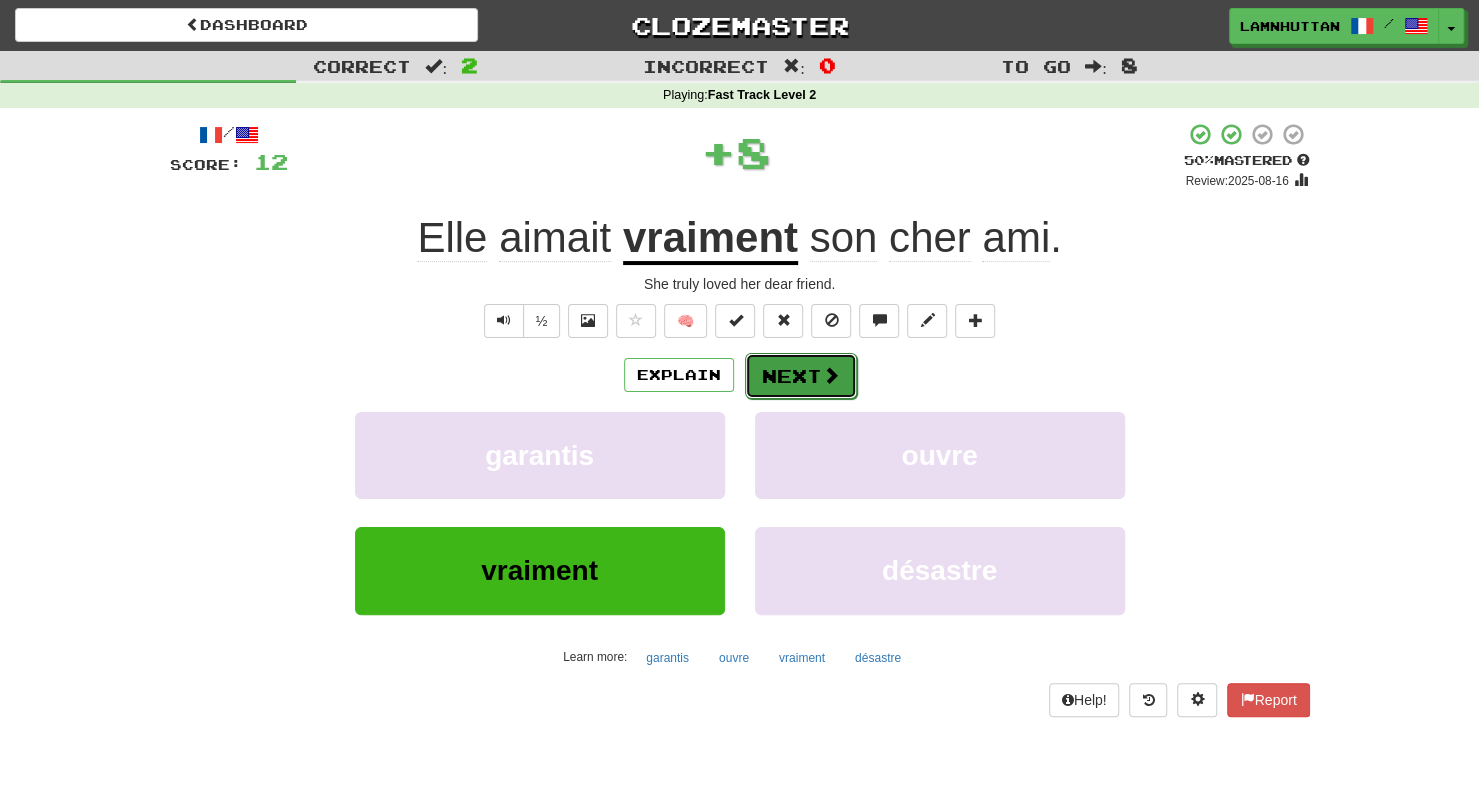 click on "Next" at bounding box center (801, 376) 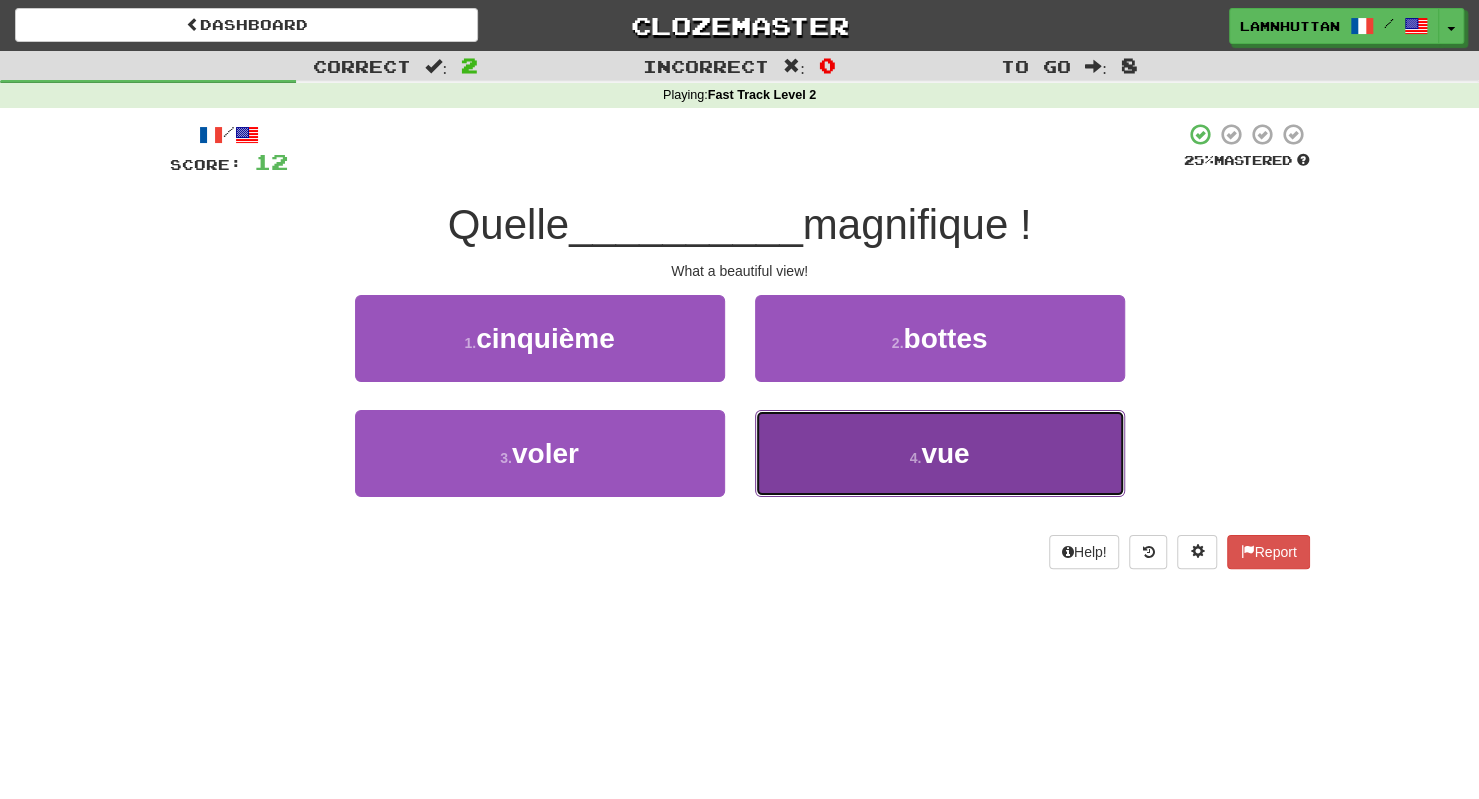 click on "4 .  vue" at bounding box center [940, 453] 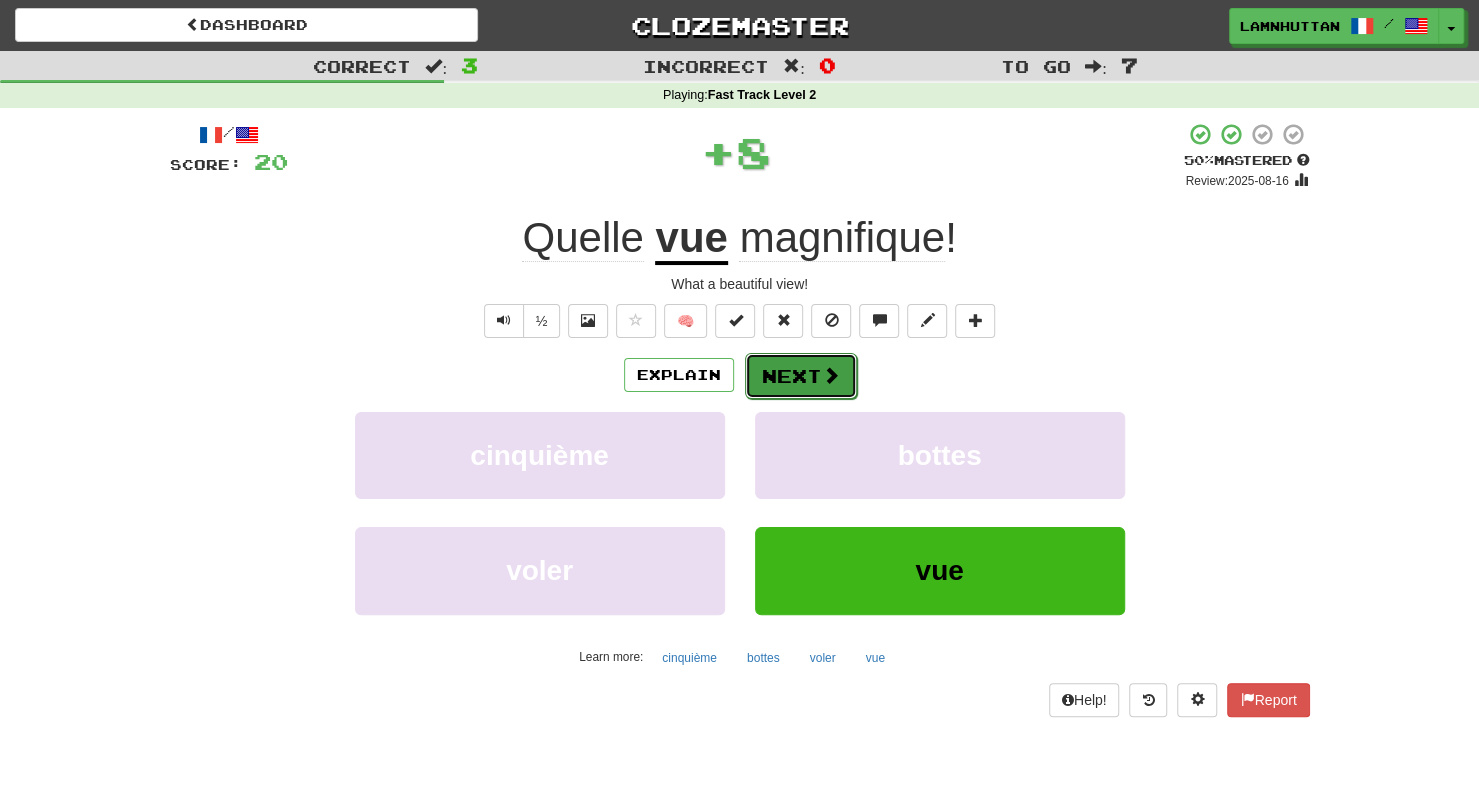 click on "Next" at bounding box center (801, 376) 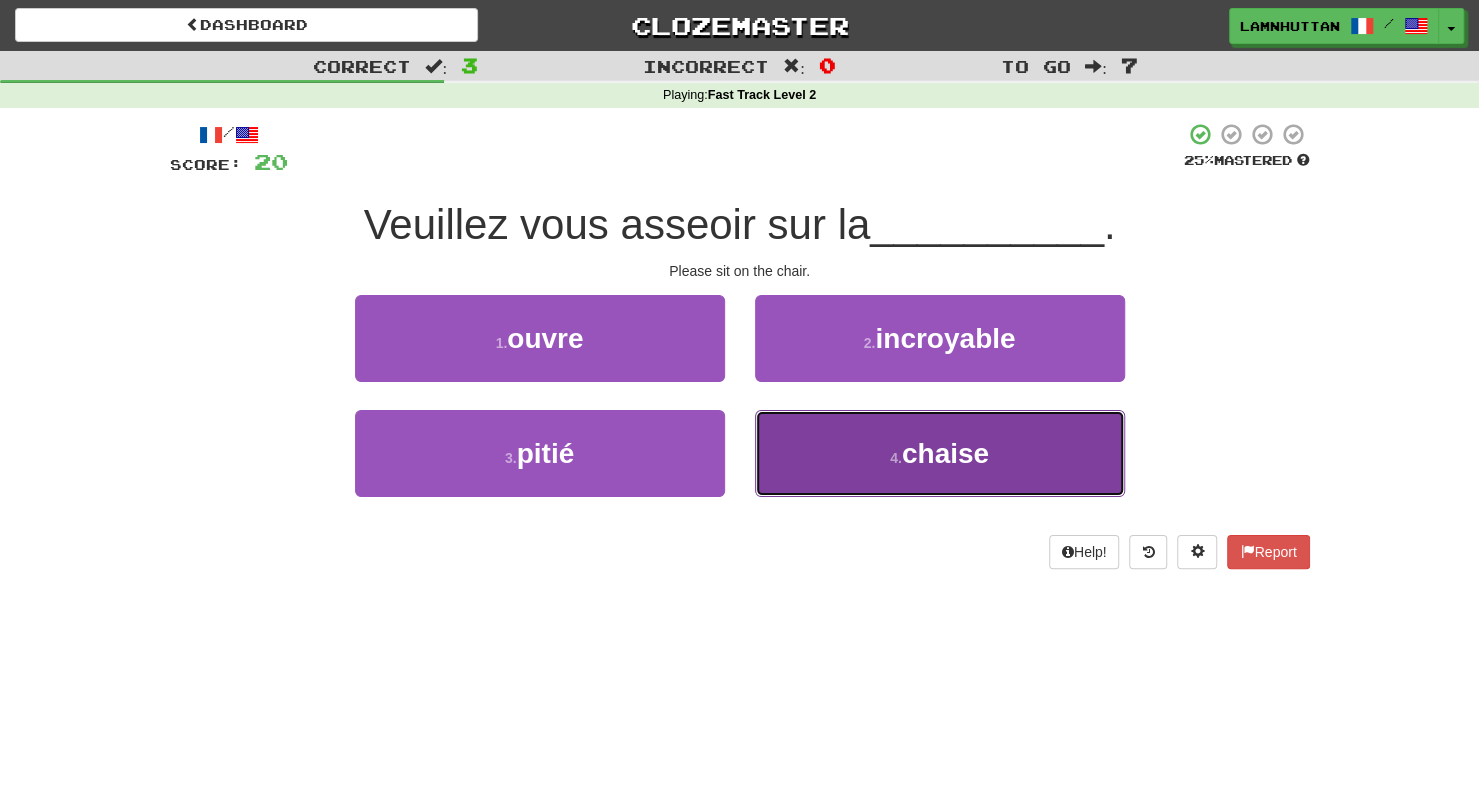 click on "4 .  chaise" at bounding box center (940, 453) 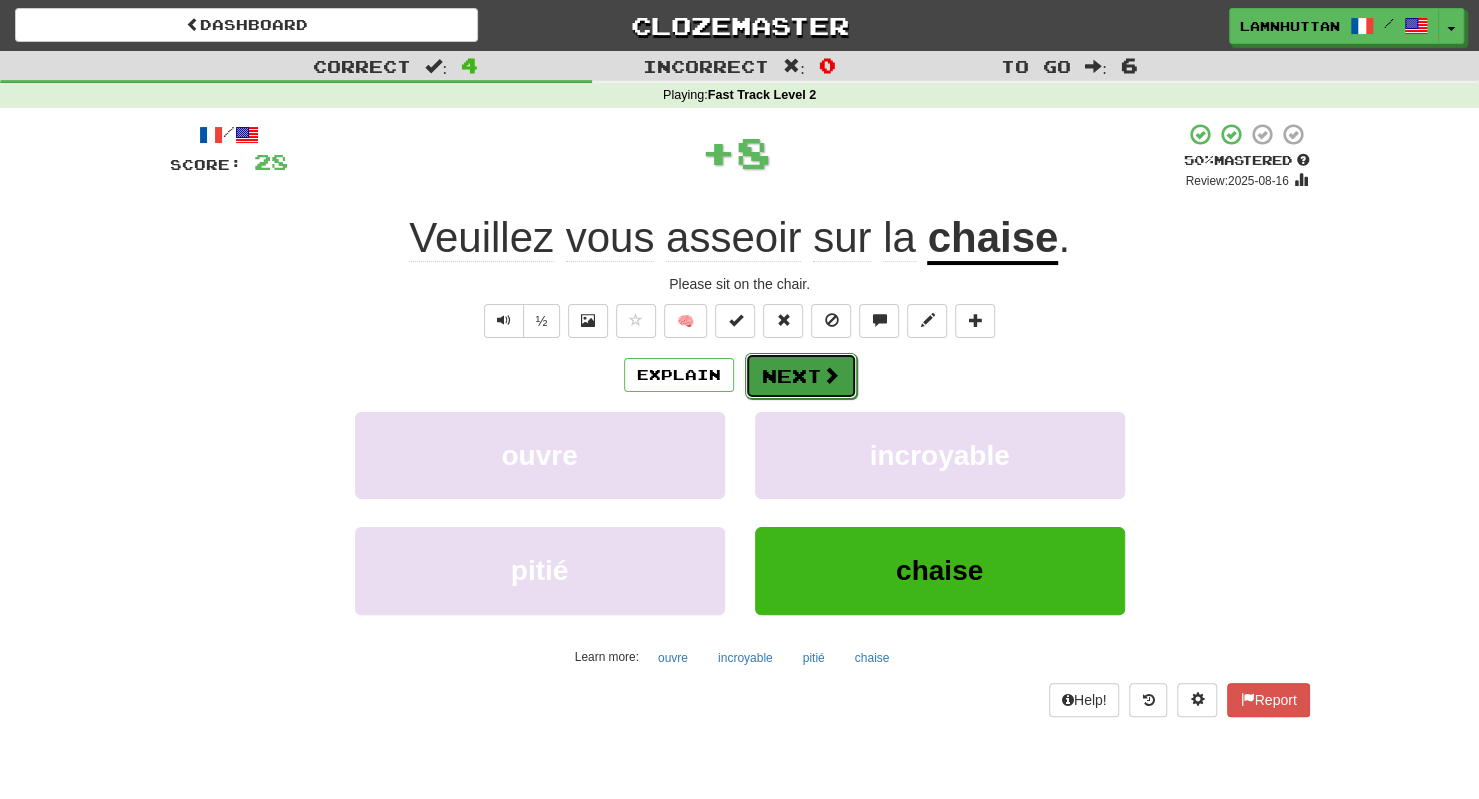 click on "Next" at bounding box center [801, 376] 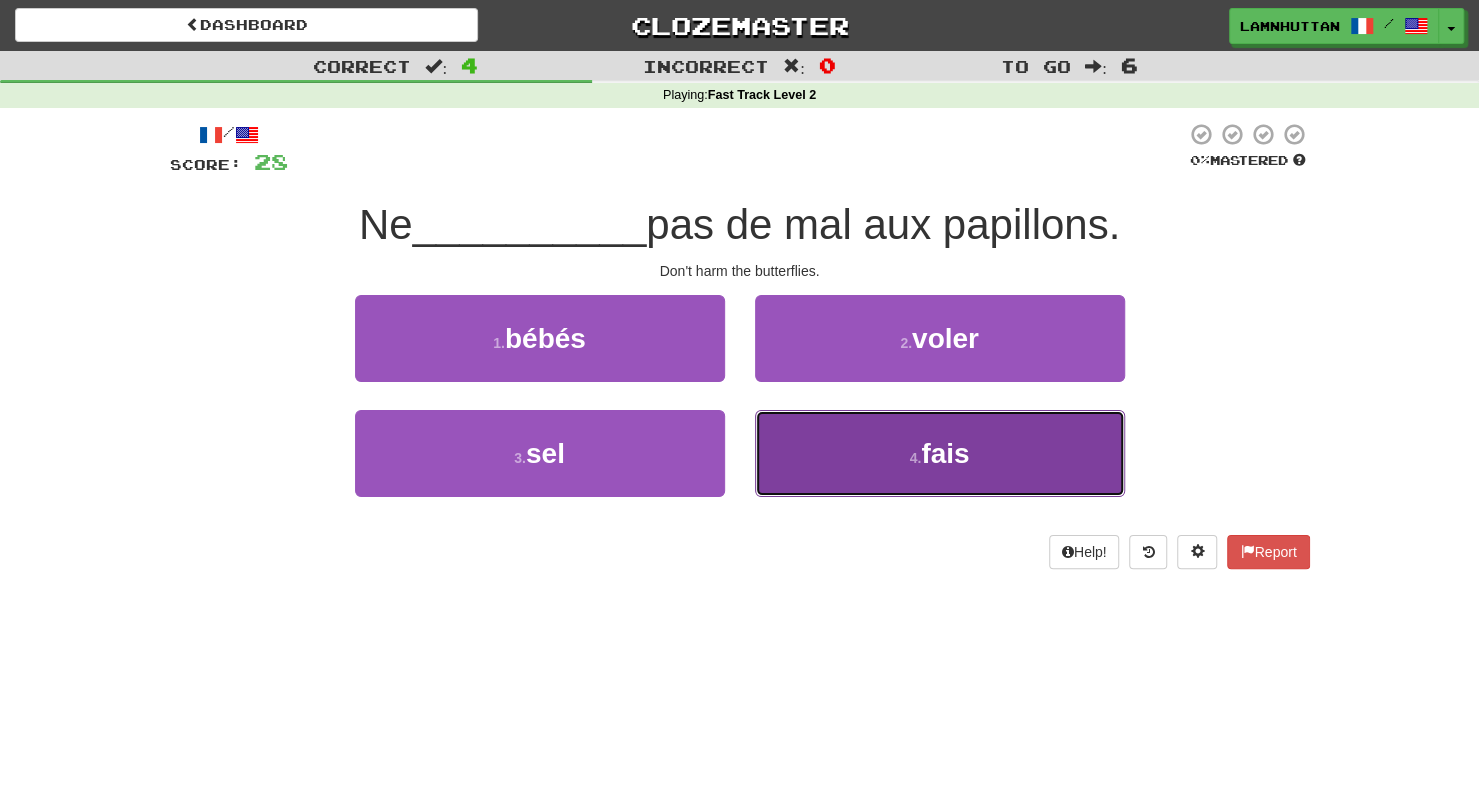 click on "4 ." at bounding box center [916, 458] 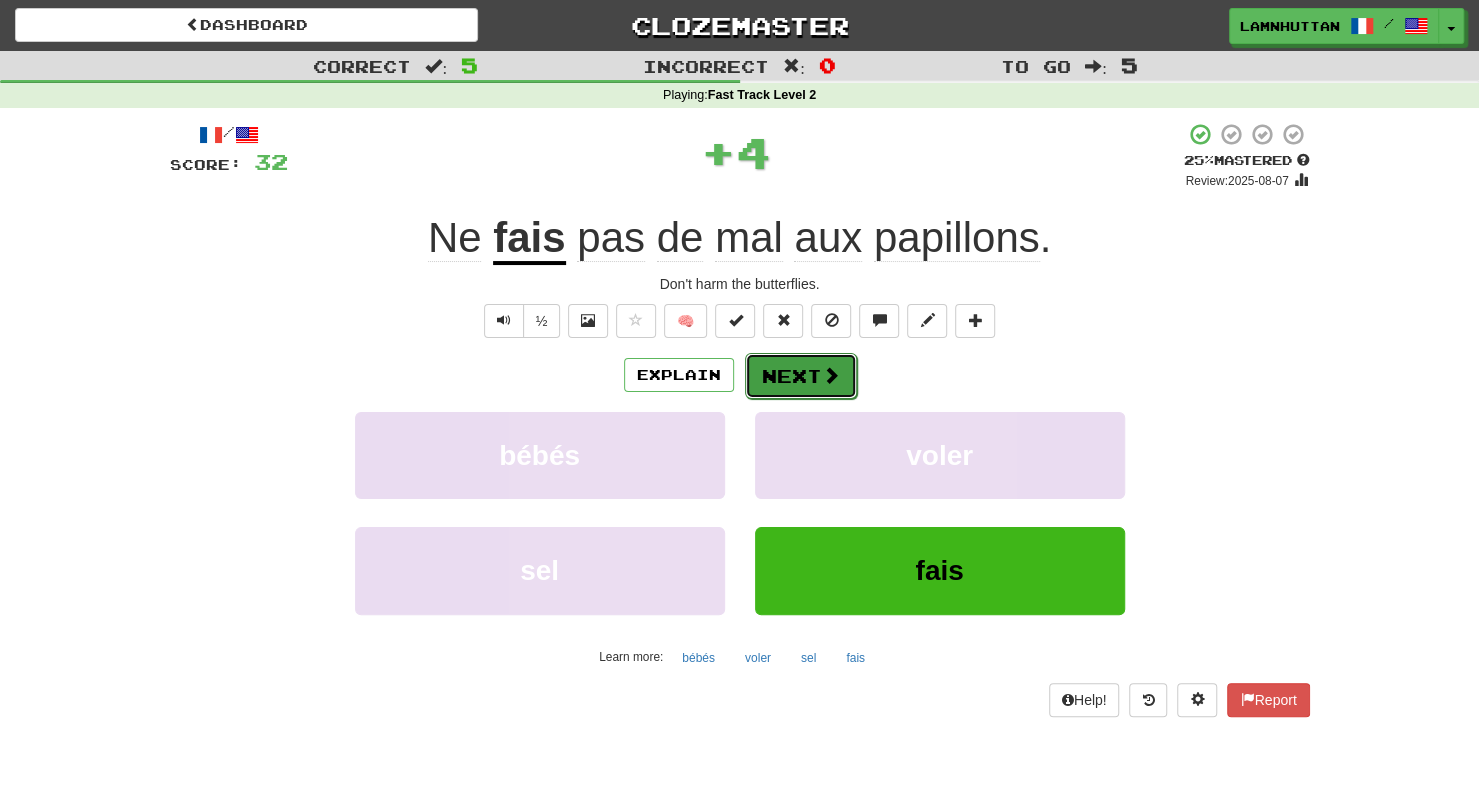 click on "Next" at bounding box center [801, 376] 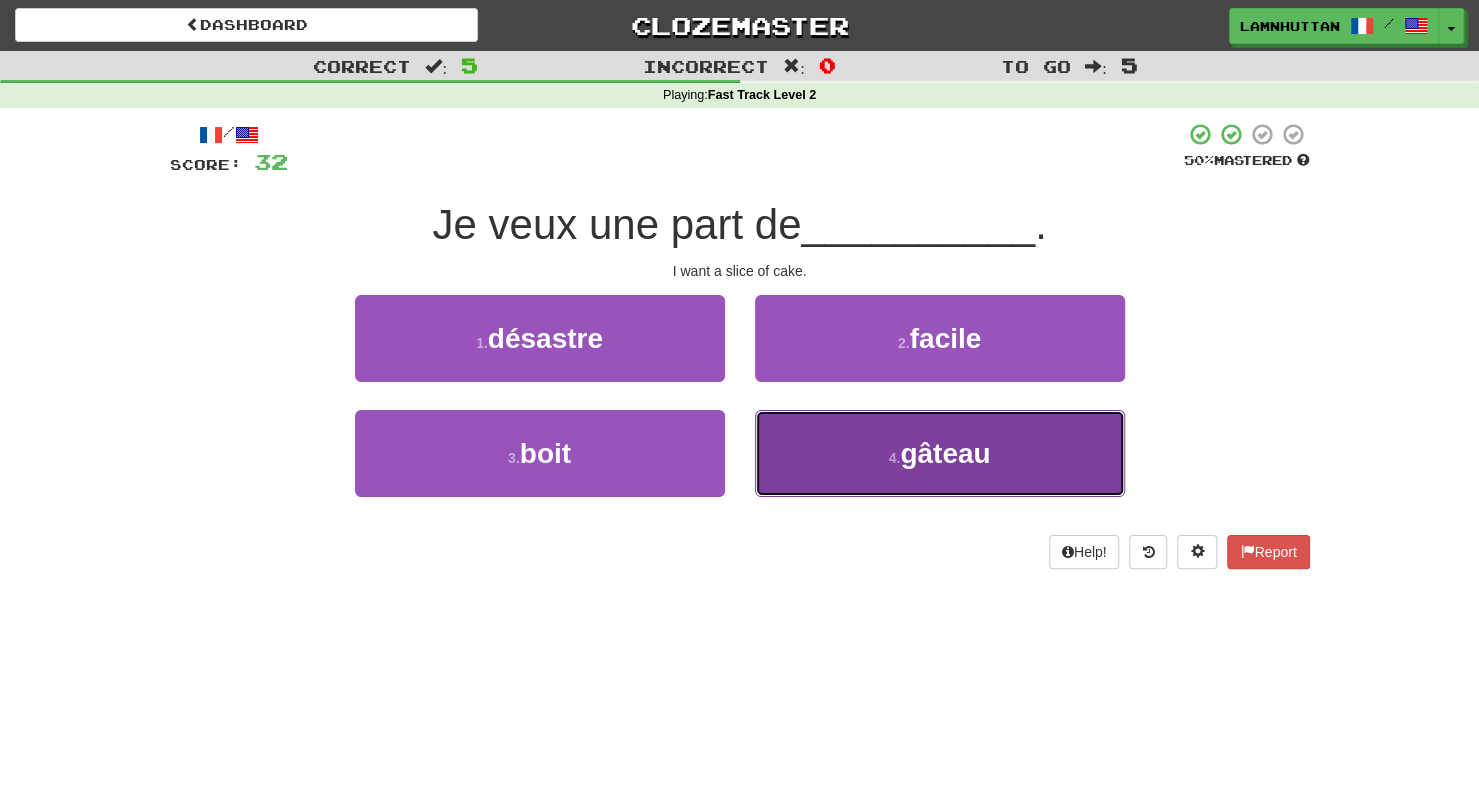 click on "4 .  gâteau" at bounding box center (940, 453) 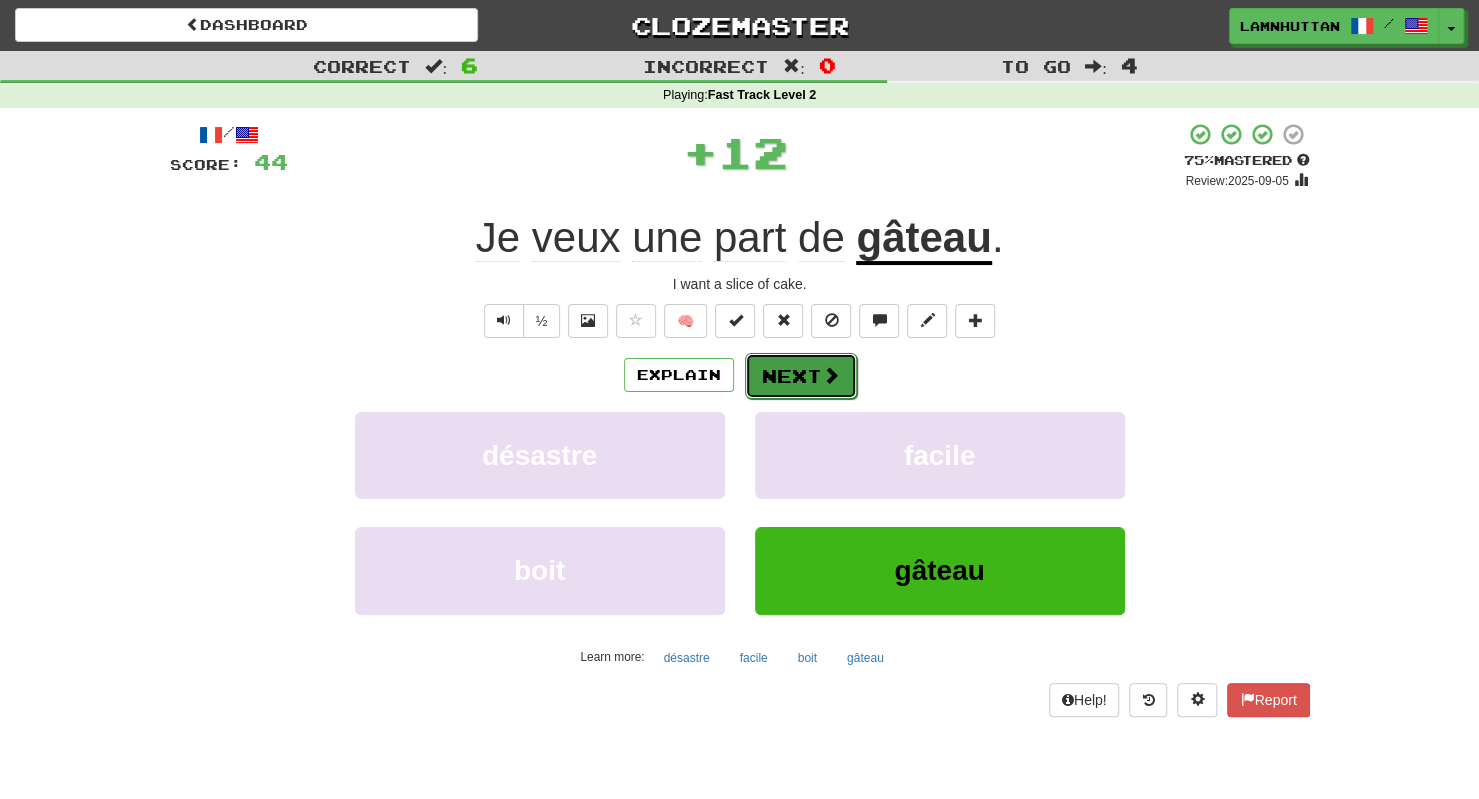 click on "Next" at bounding box center (801, 376) 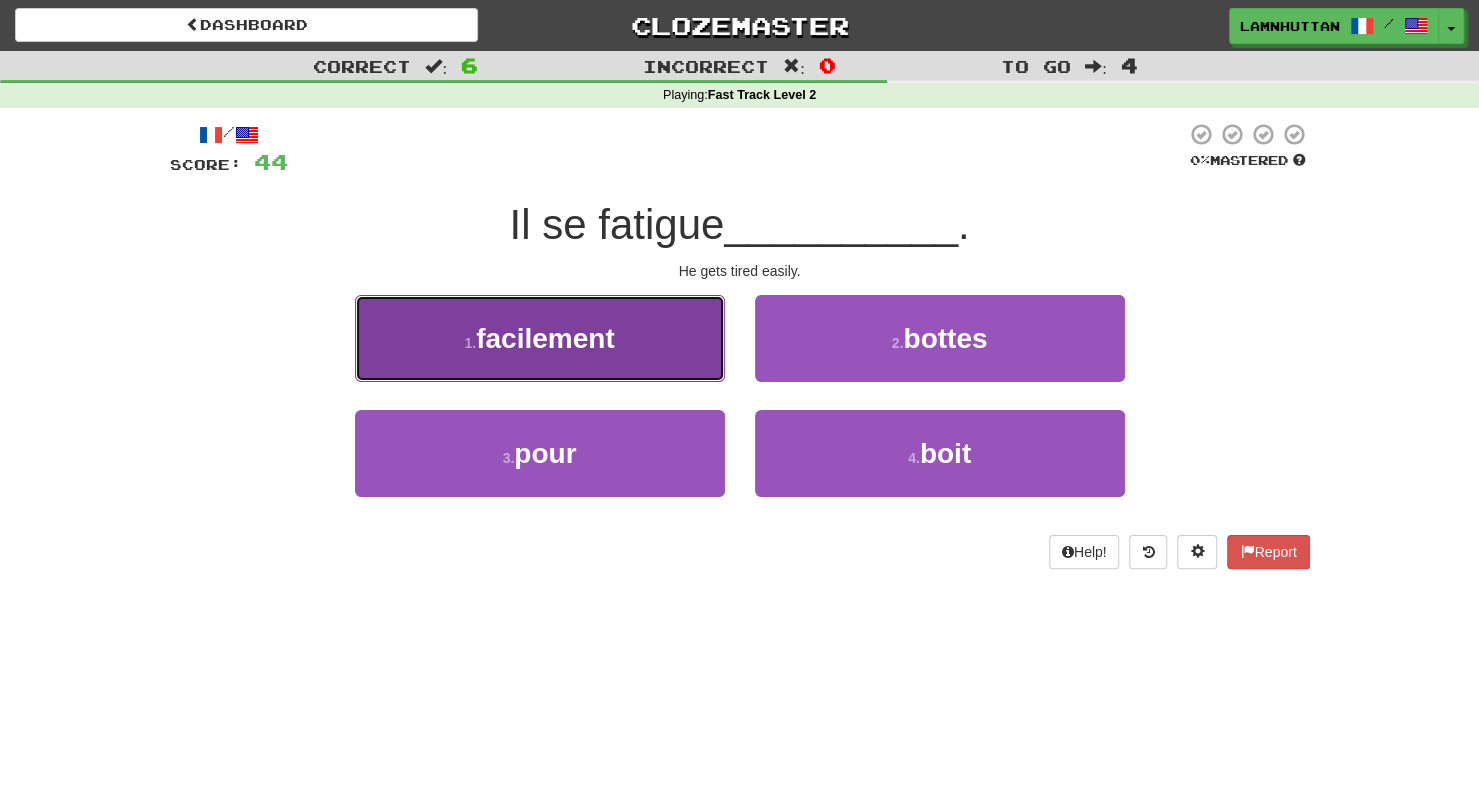 click on "1 .  facilement" at bounding box center [540, 338] 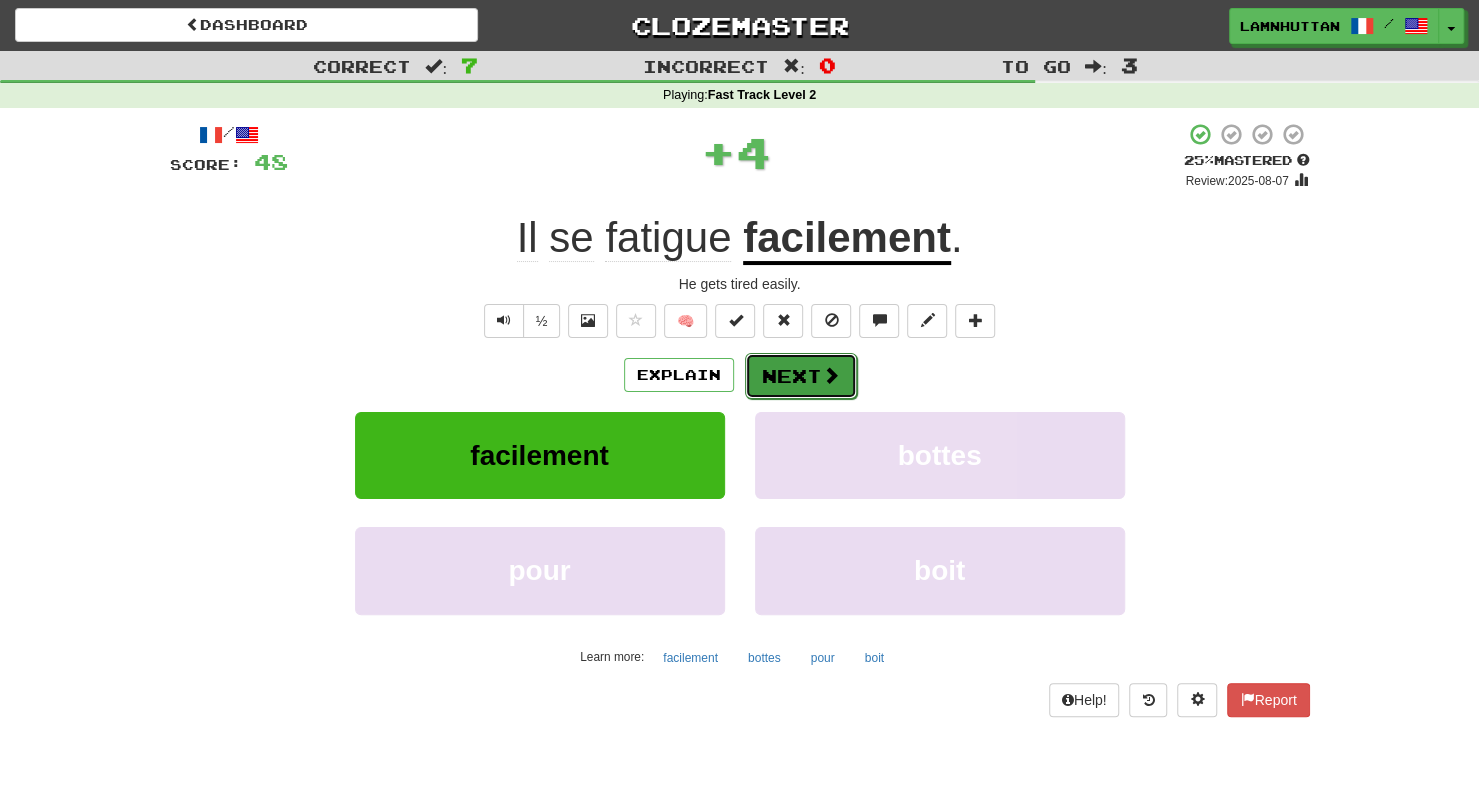 click on "Next" at bounding box center [801, 376] 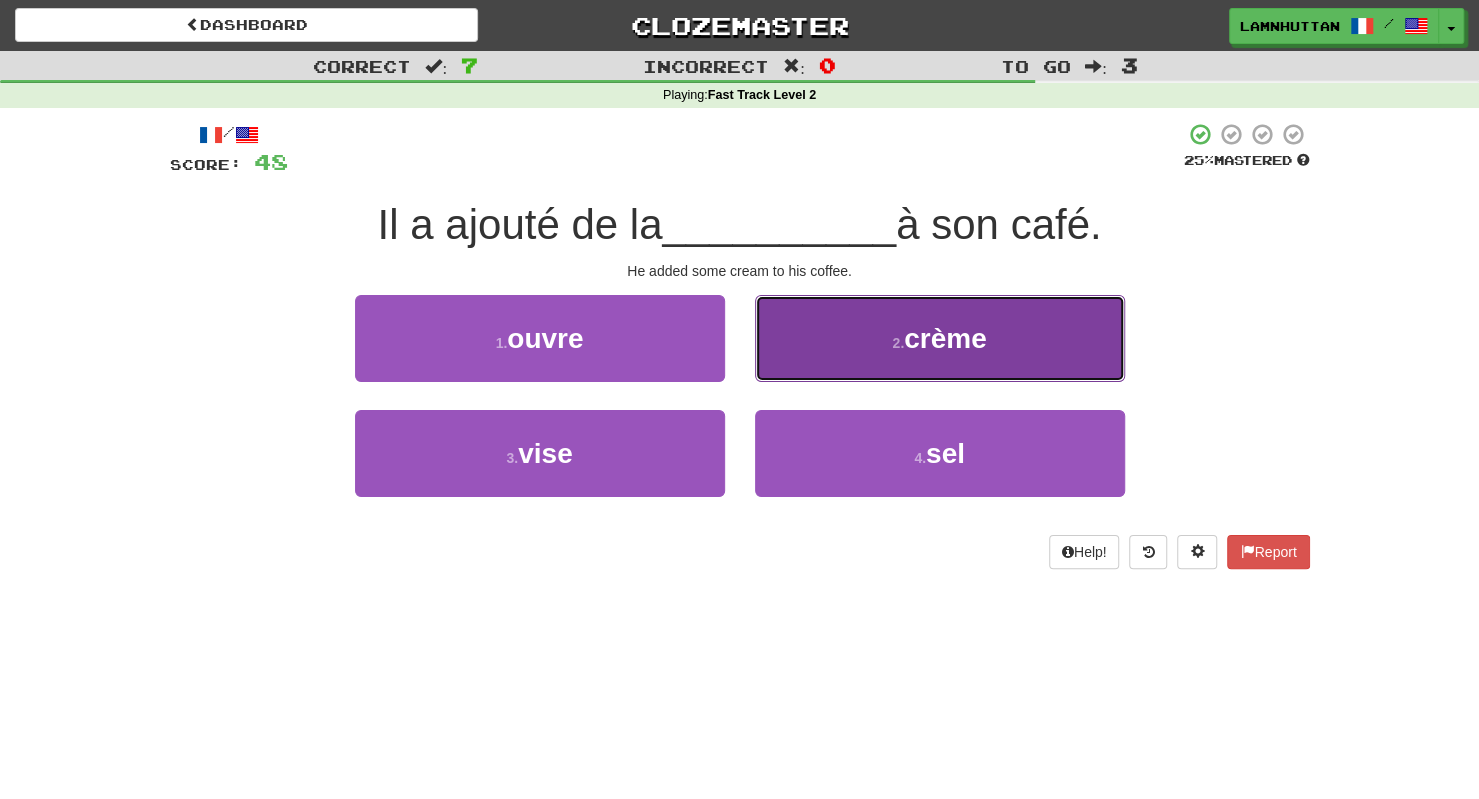 click on "2 .  crème" at bounding box center [940, 338] 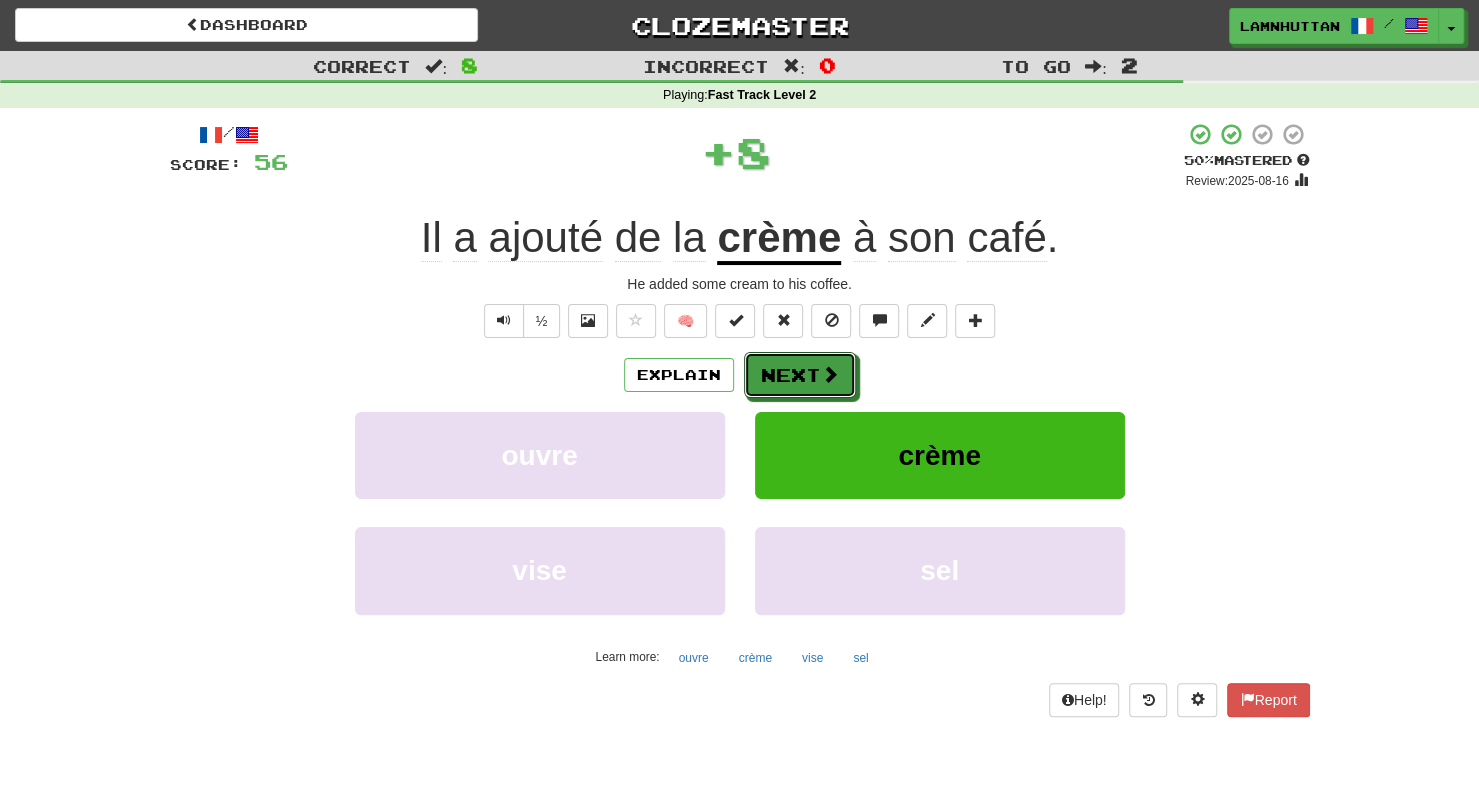 click on "Next" at bounding box center [800, 375] 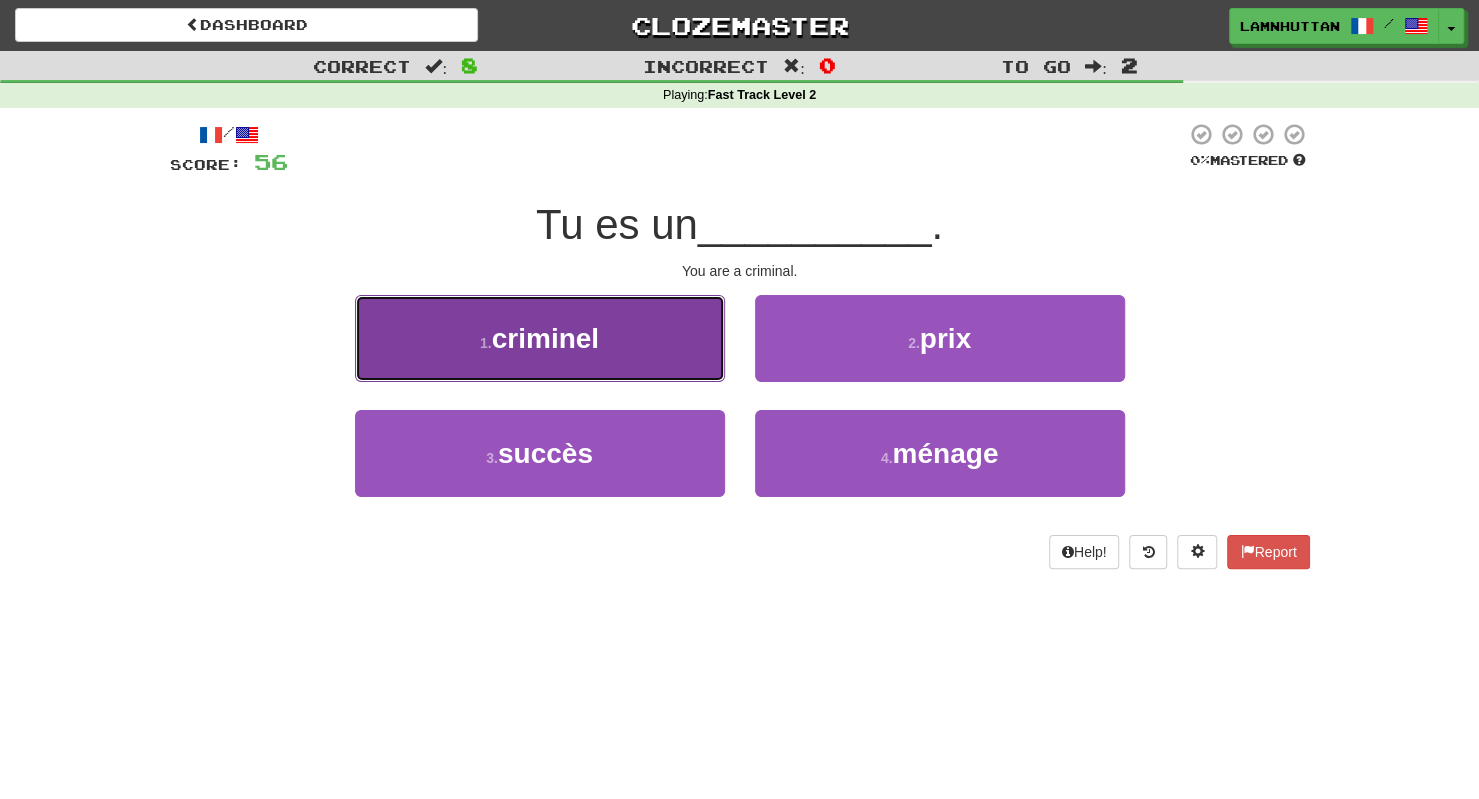 click on "1 .  criminel" at bounding box center [540, 338] 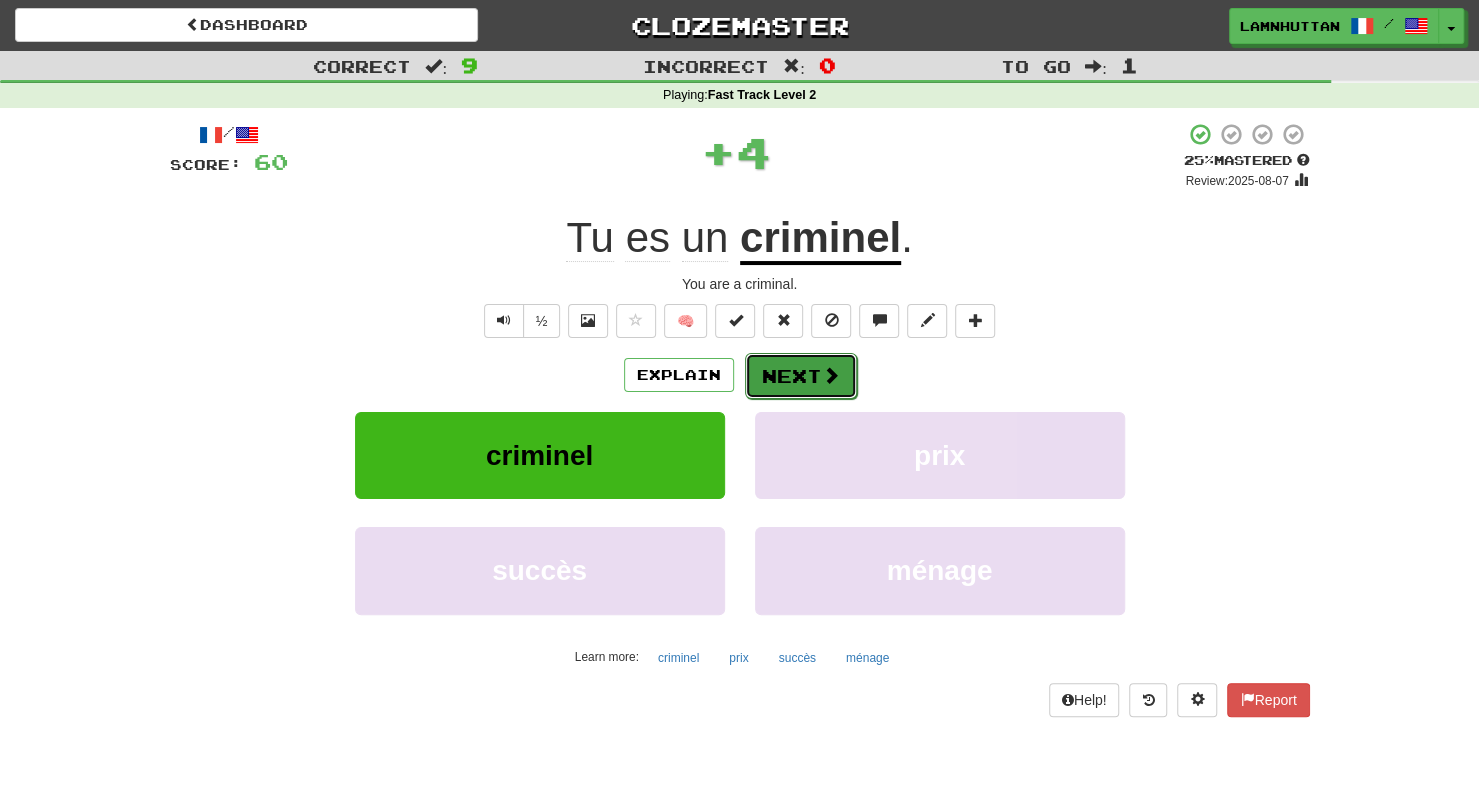 click on "Next" at bounding box center (801, 376) 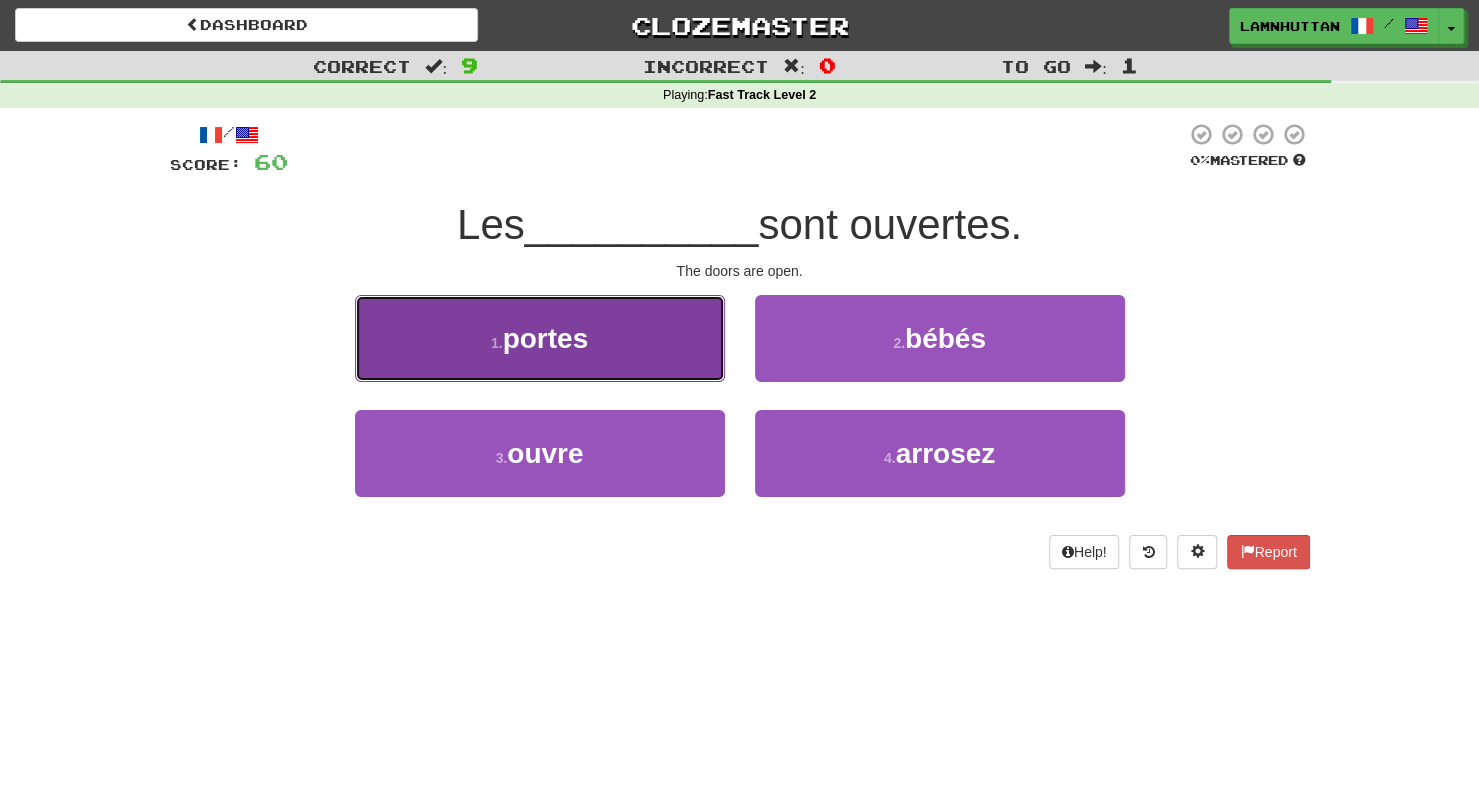 click on "1 .  portes" at bounding box center [540, 338] 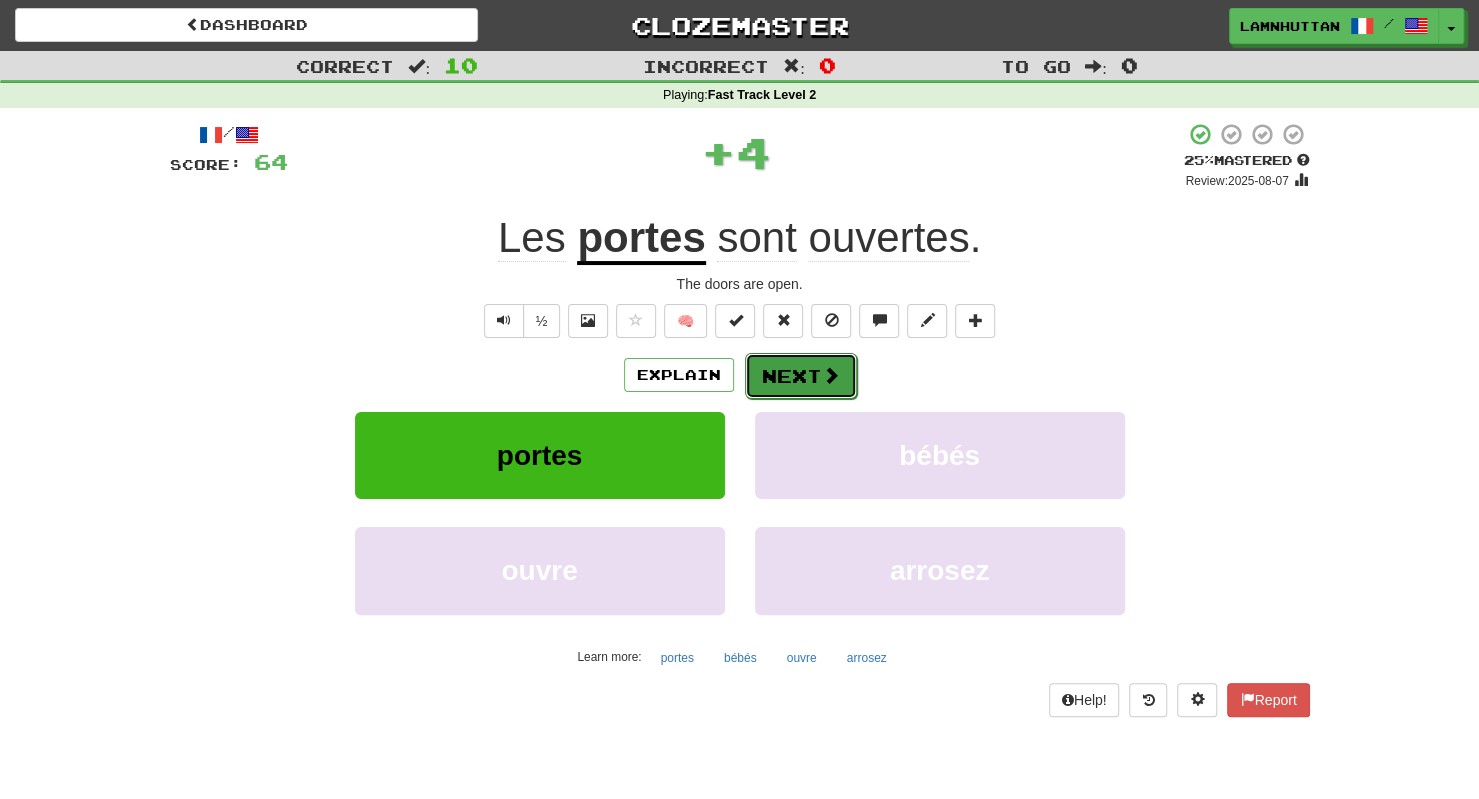 click on "Next" at bounding box center [801, 376] 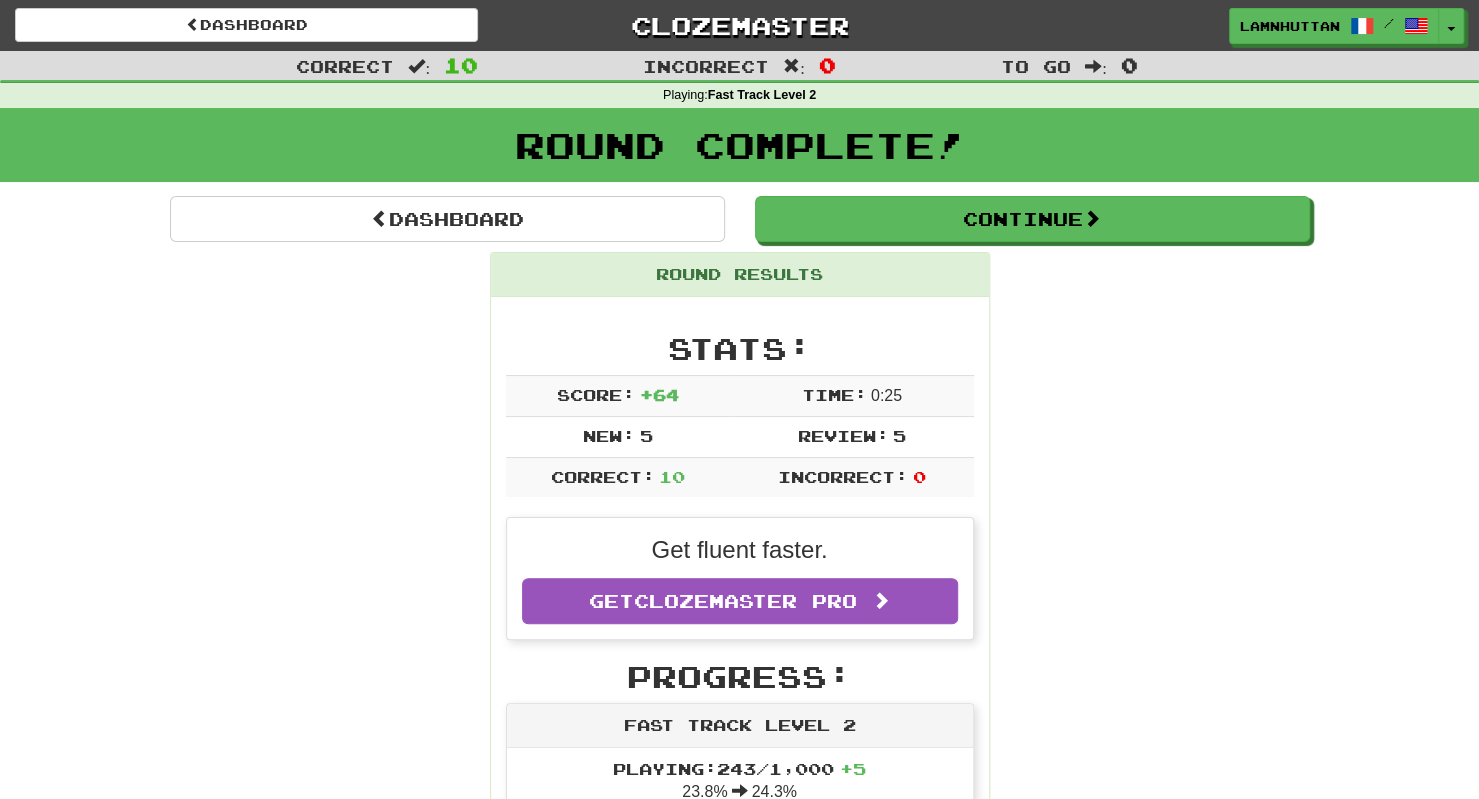 click on "Round Results" at bounding box center (740, 275) 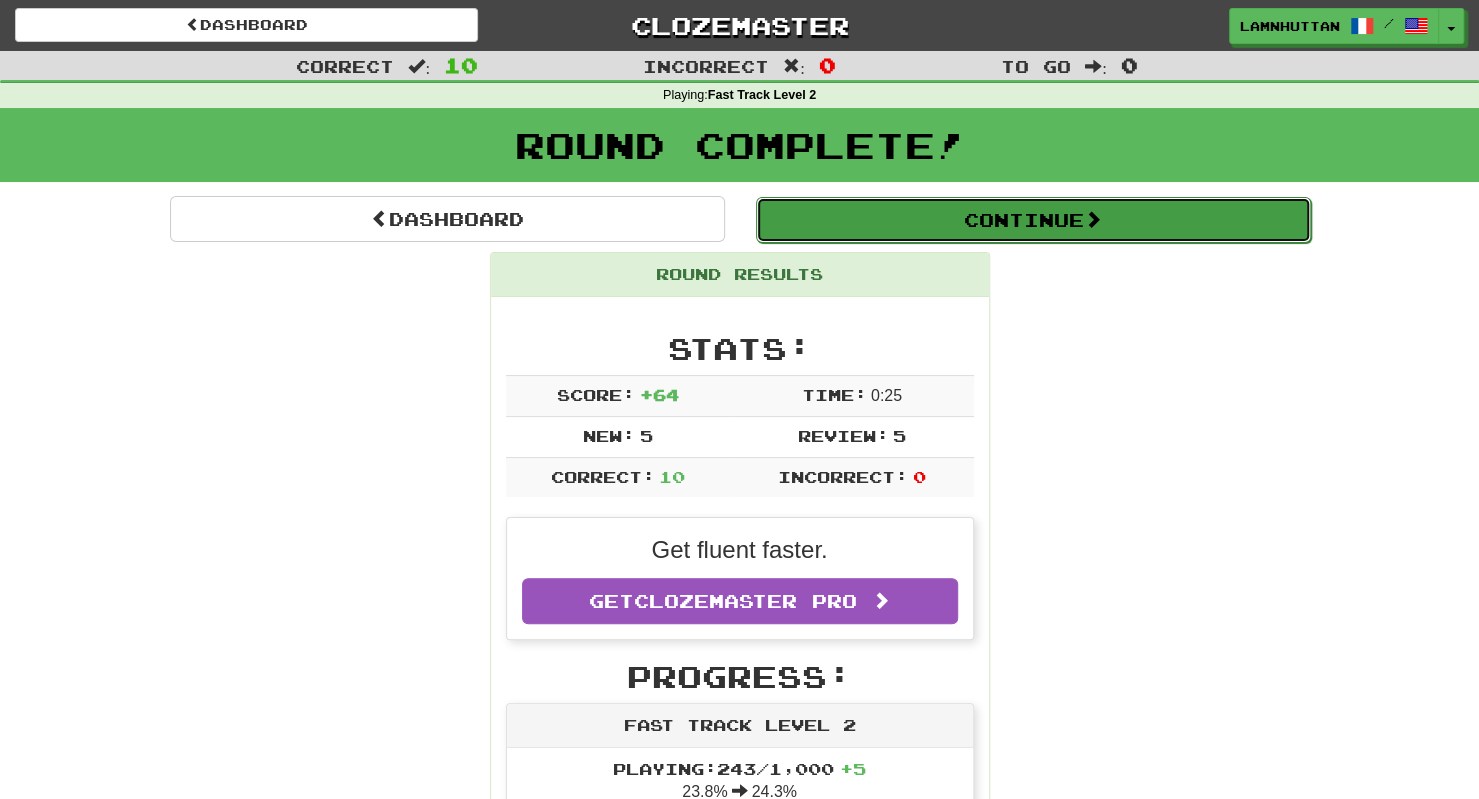 click on "Continue" at bounding box center (1033, 220) 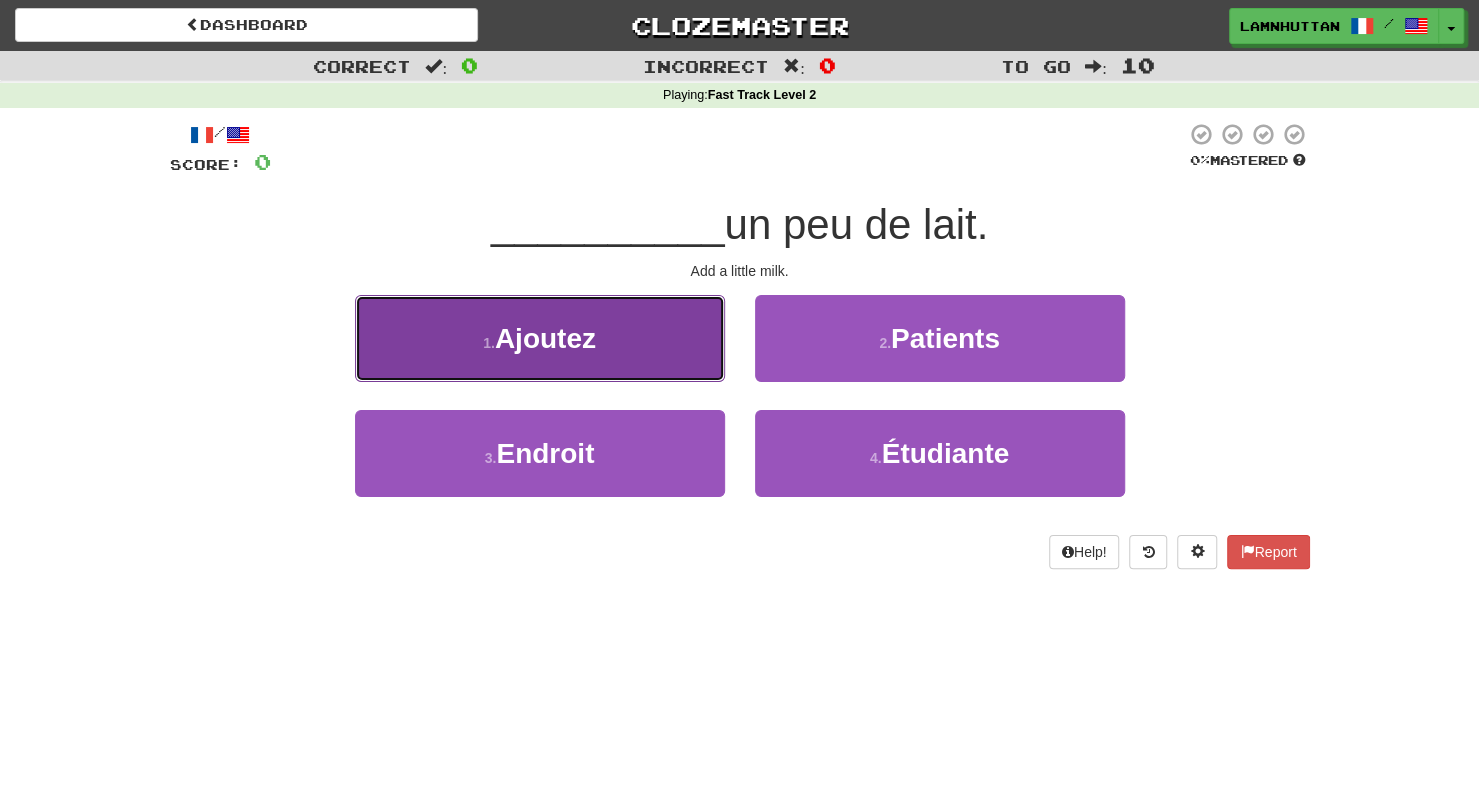 click on "1 .  Ajoutez" at bounding box center (540, 338) 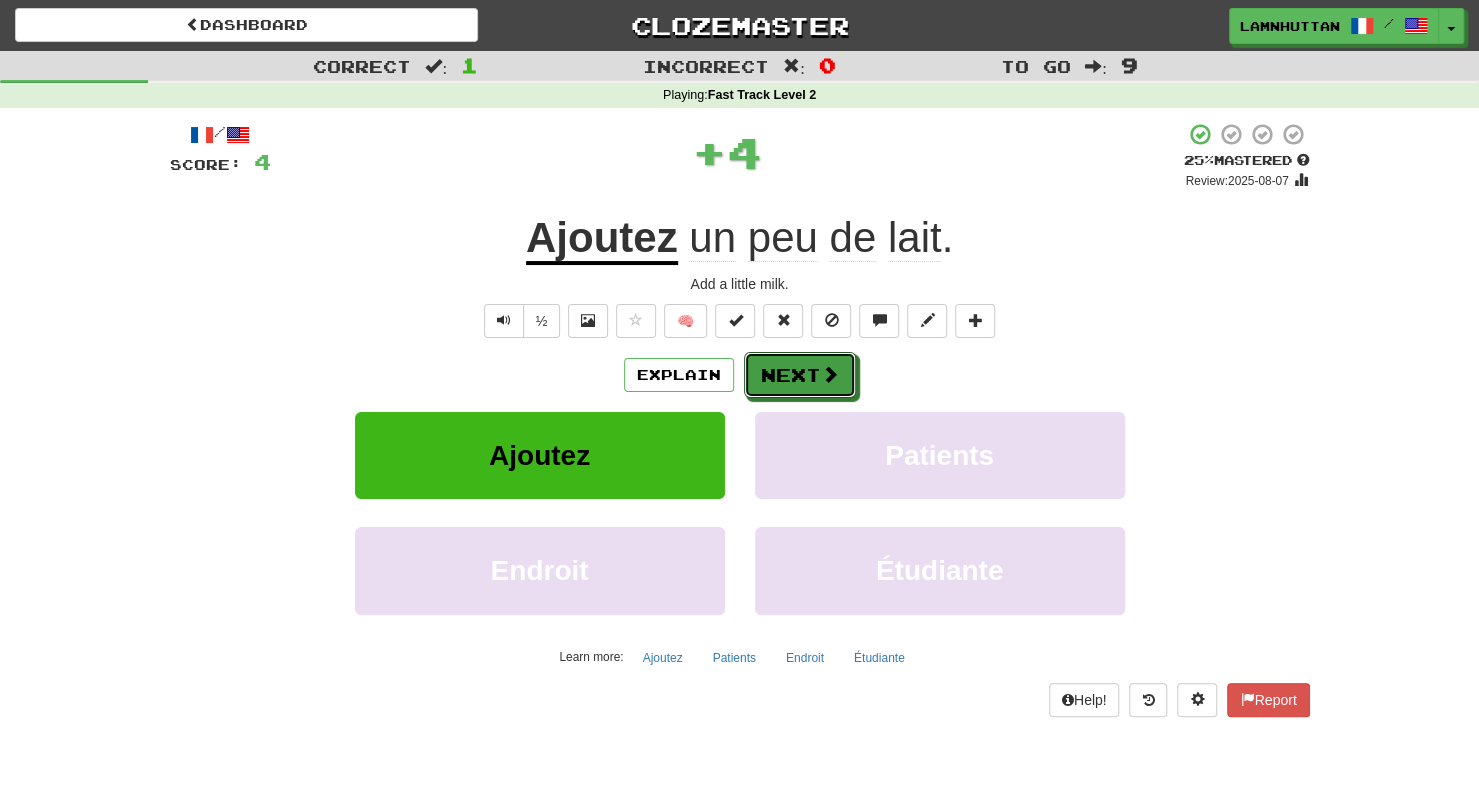 click on "Next" at bounding box center (800, 375) 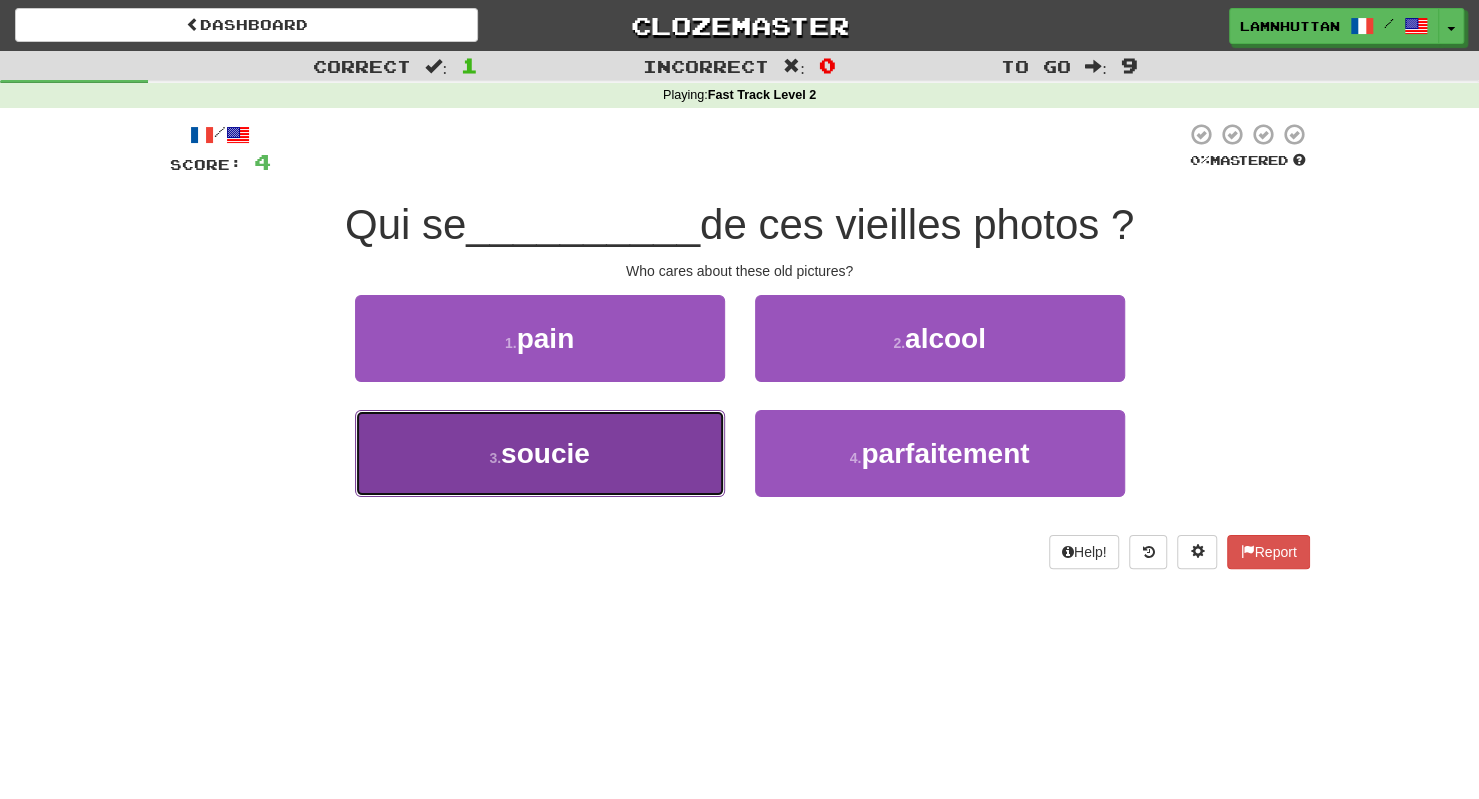 click on "3 .  soucie" at bounding box center (540, 453) 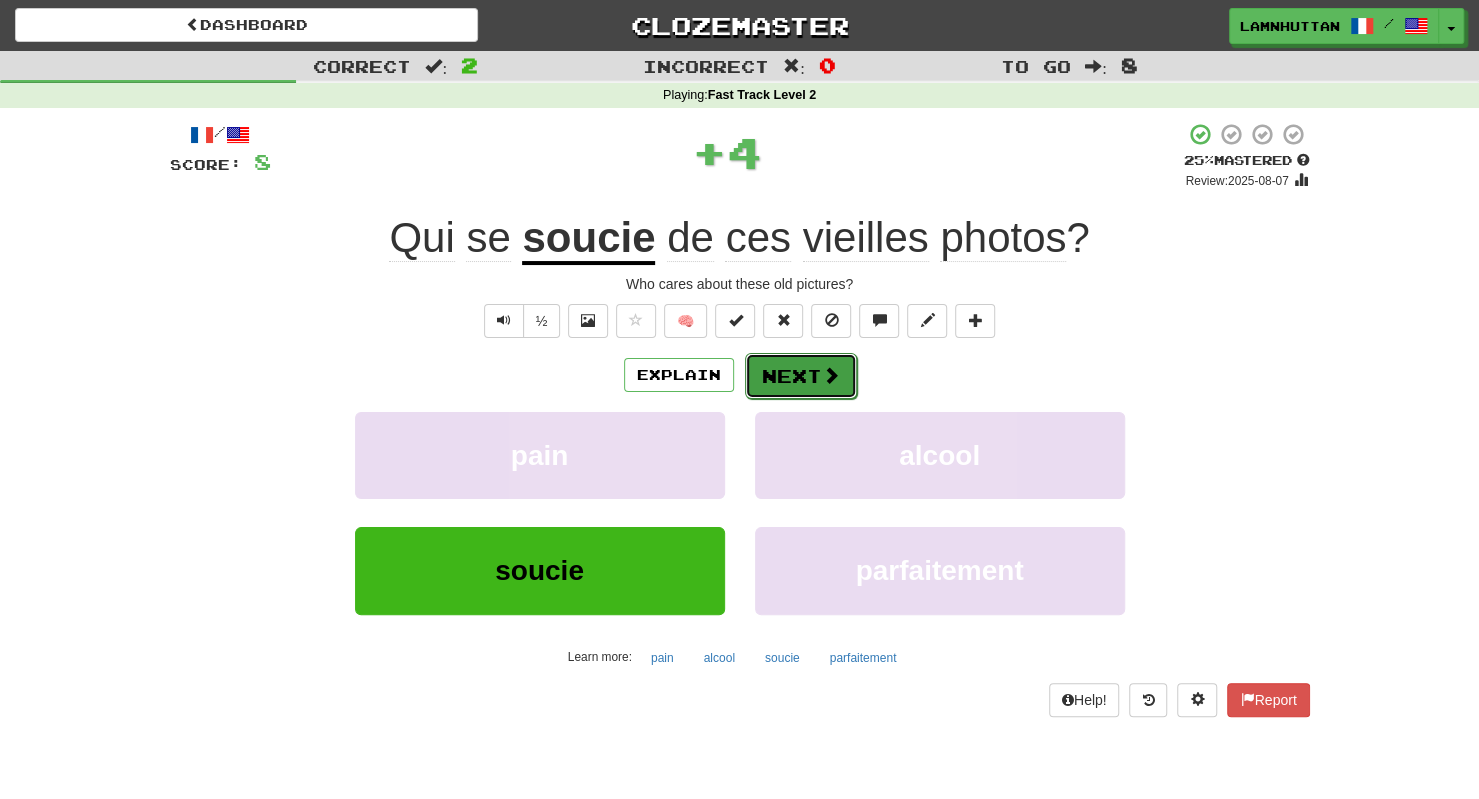 click on "Next" at bounding box center [801, 376] 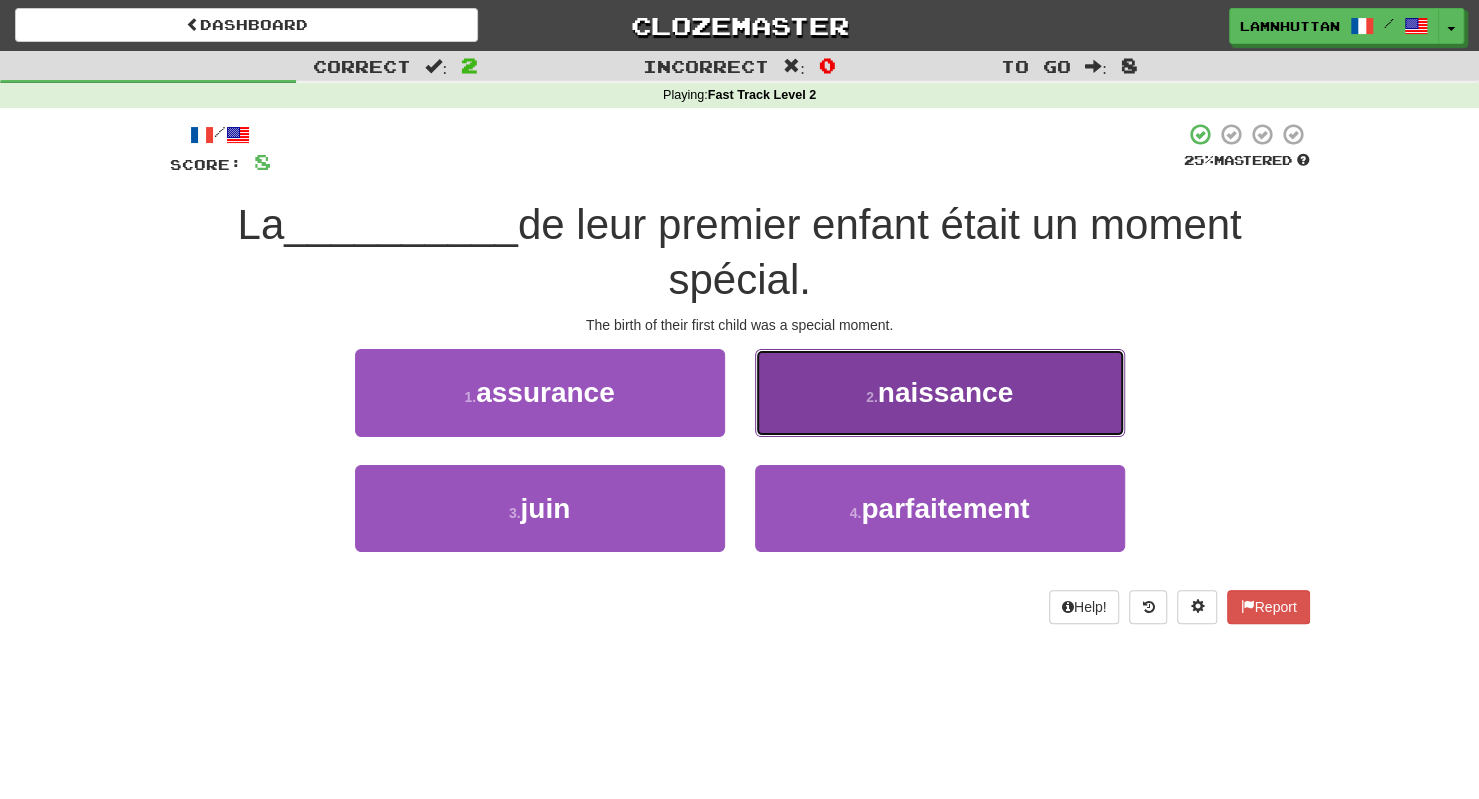 click on "2 .  naissance" at bounding box center [940, 392] 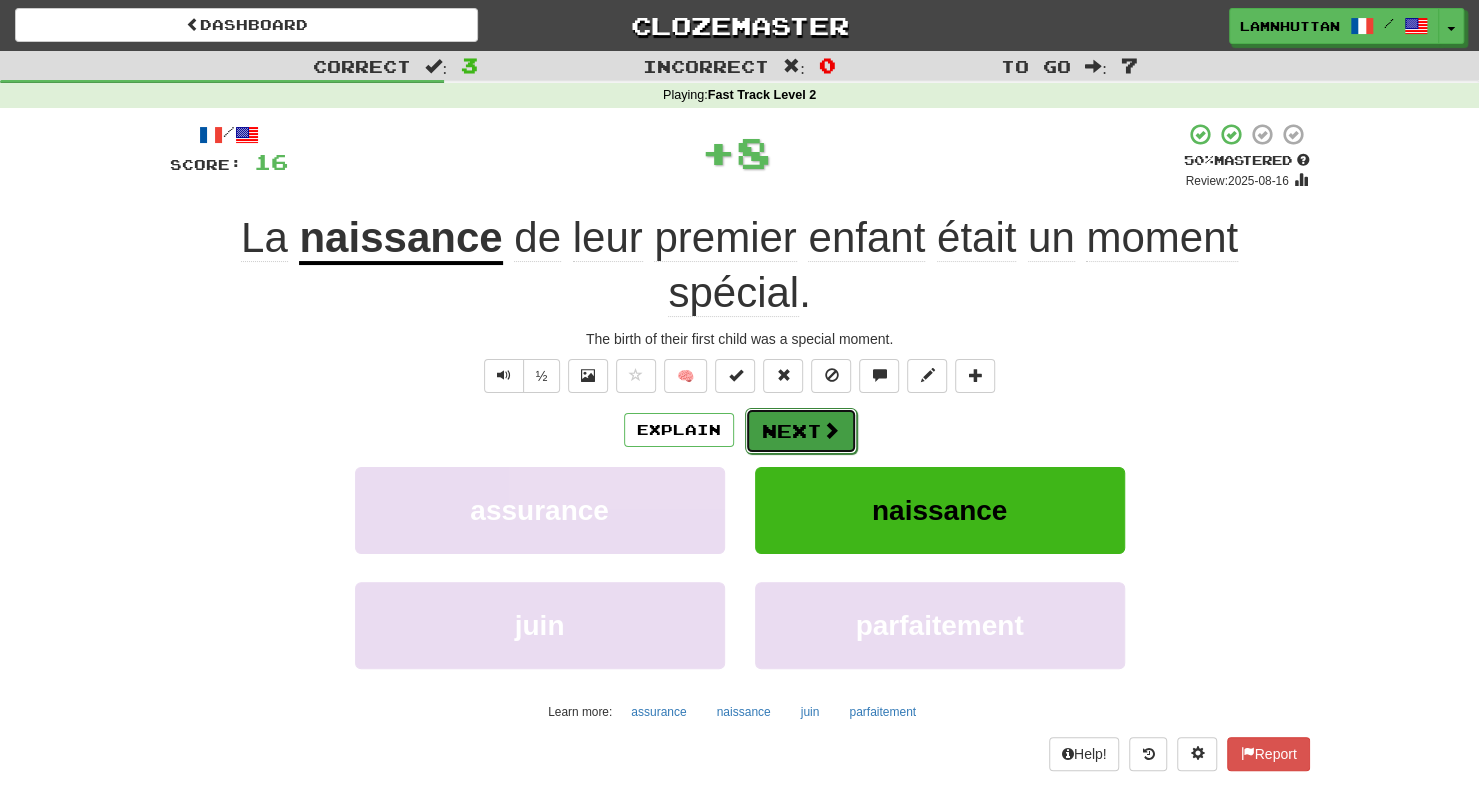 click on "Next" at bounding box center (801, 431) 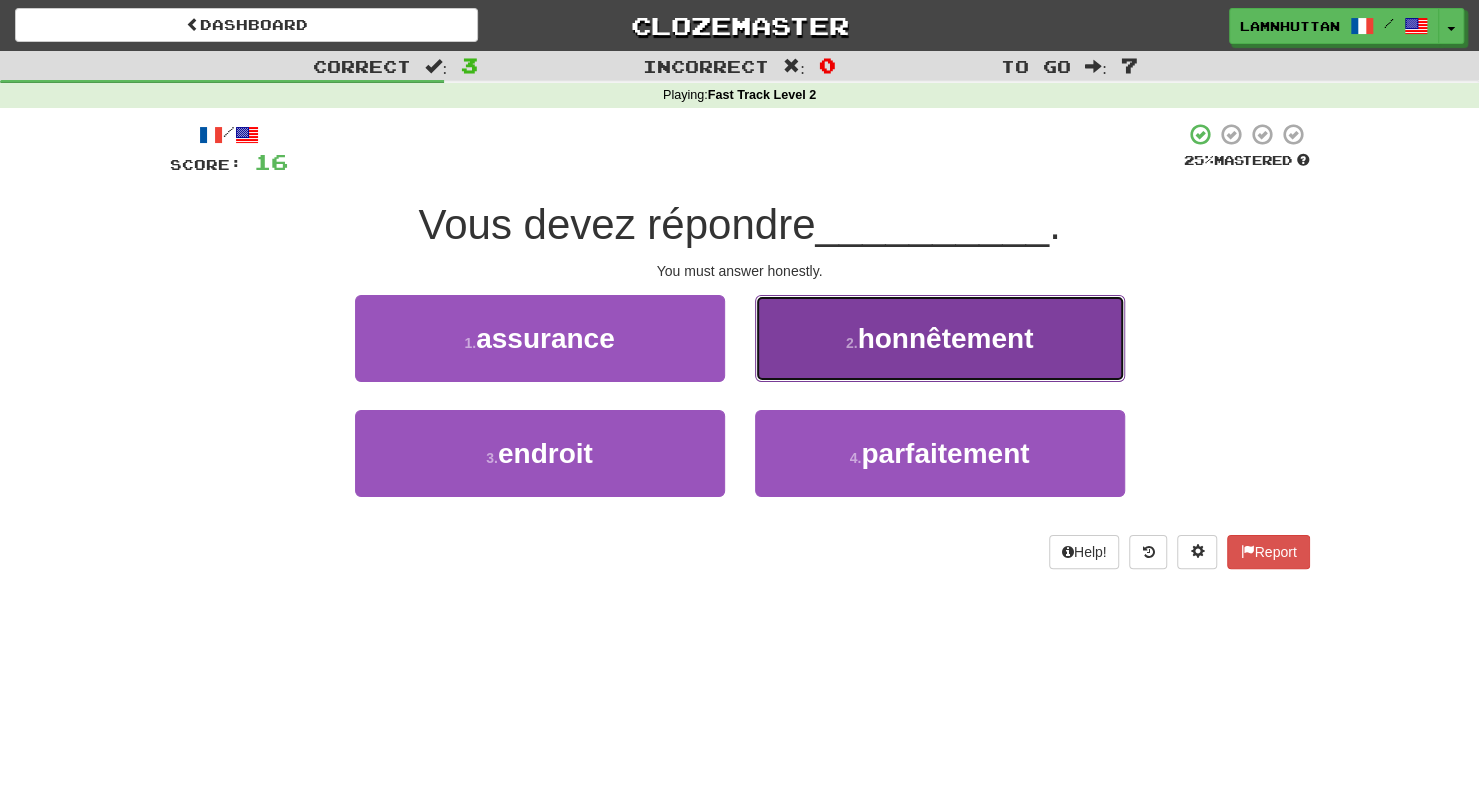 click on "2 .  honnêtement" at bounding box center [940, 338] 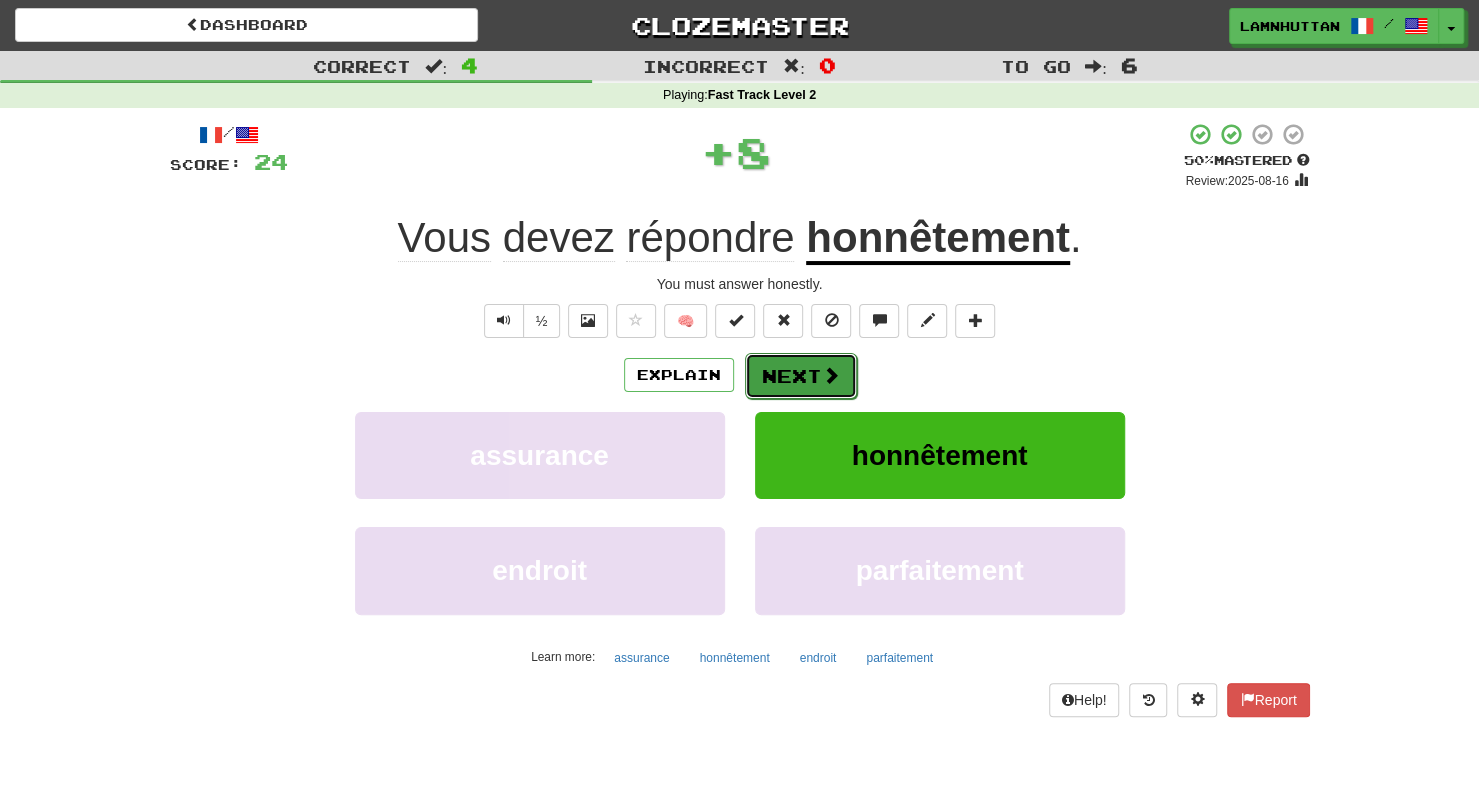 click on "Next" at bounding box center [801, 376] 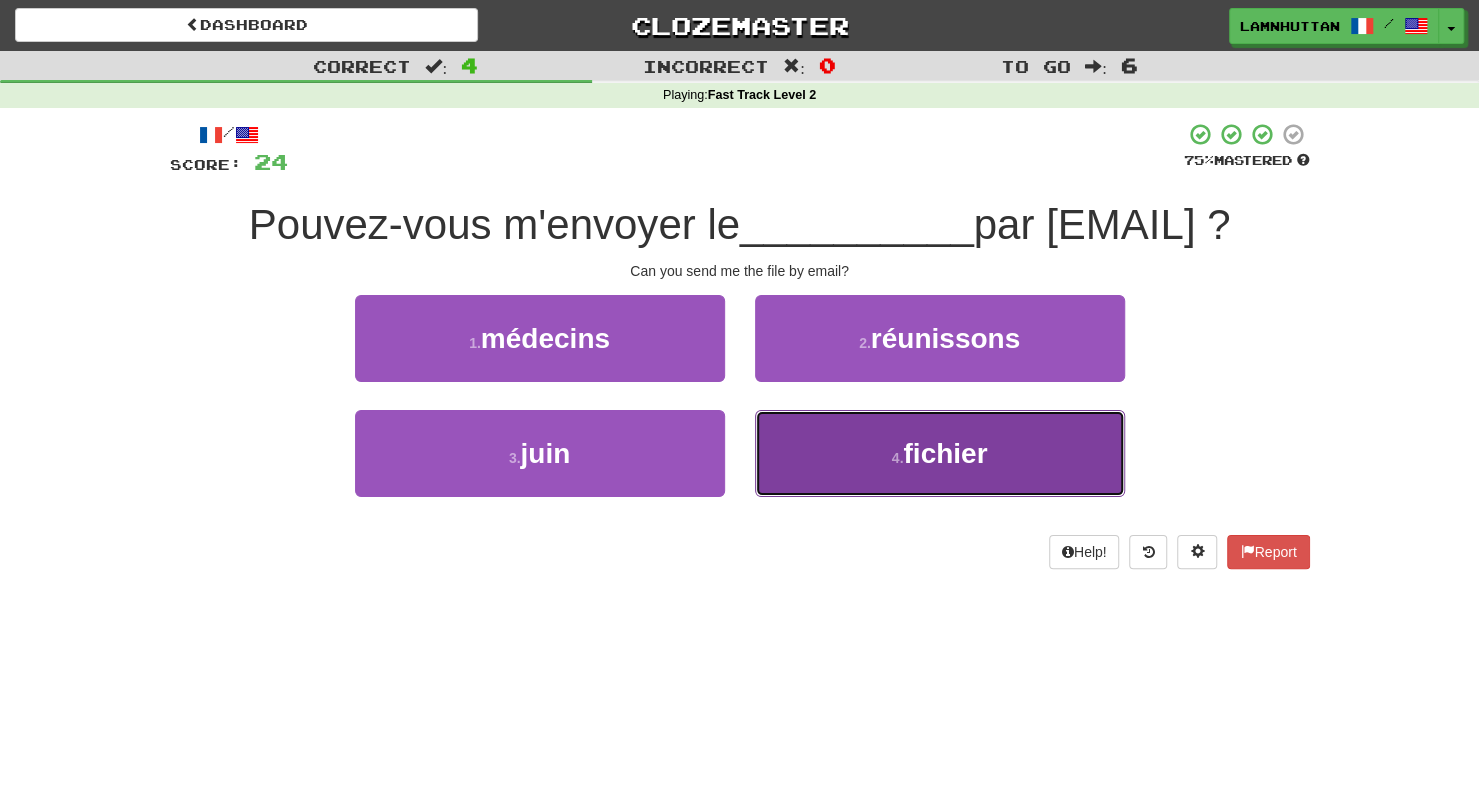 click on "4 .  fichier" at bounding box center [940, 453] 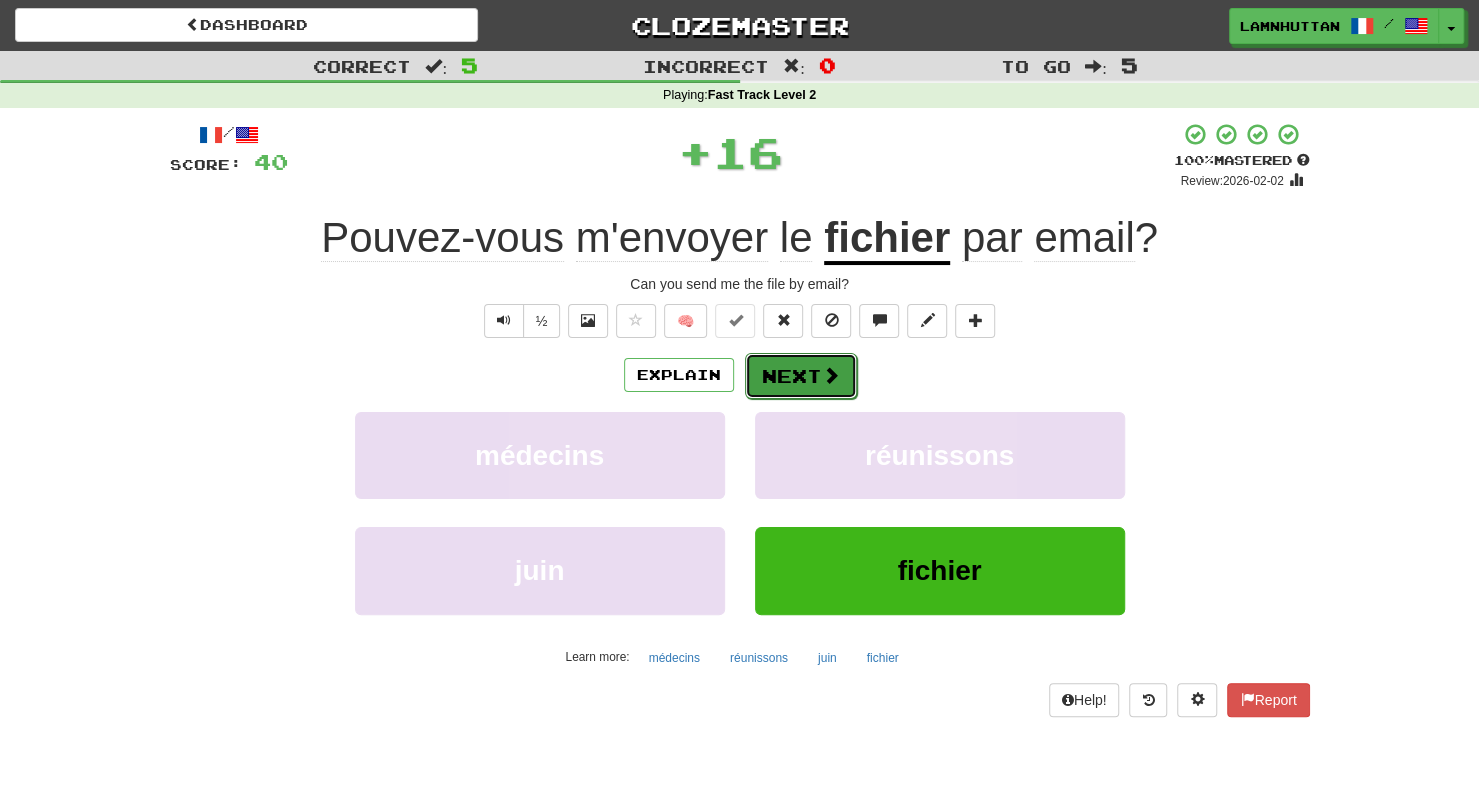 click on "Next" at bounding box center [801, 376] 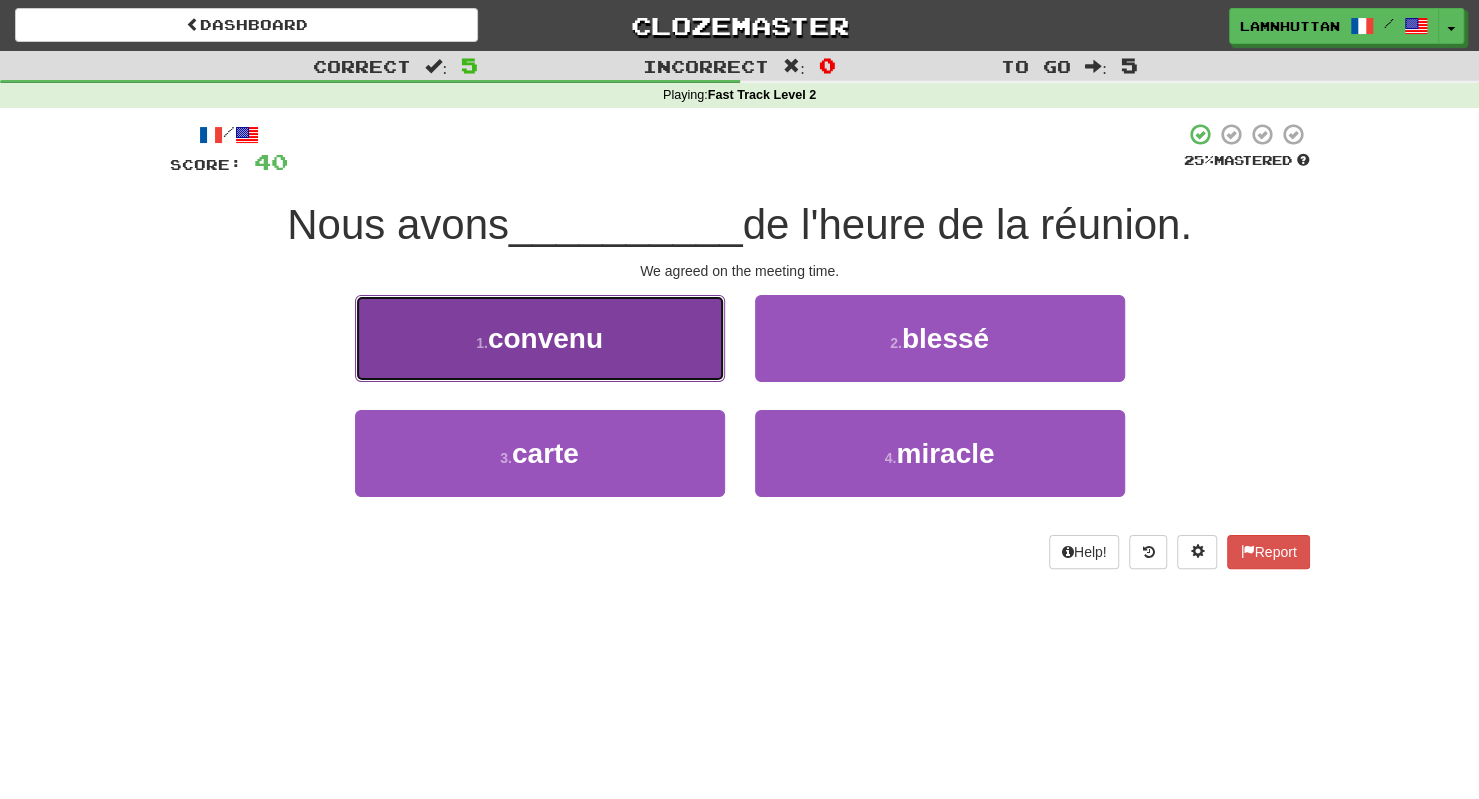 click on "1 .  convenu" at bounding box center [540, 338] 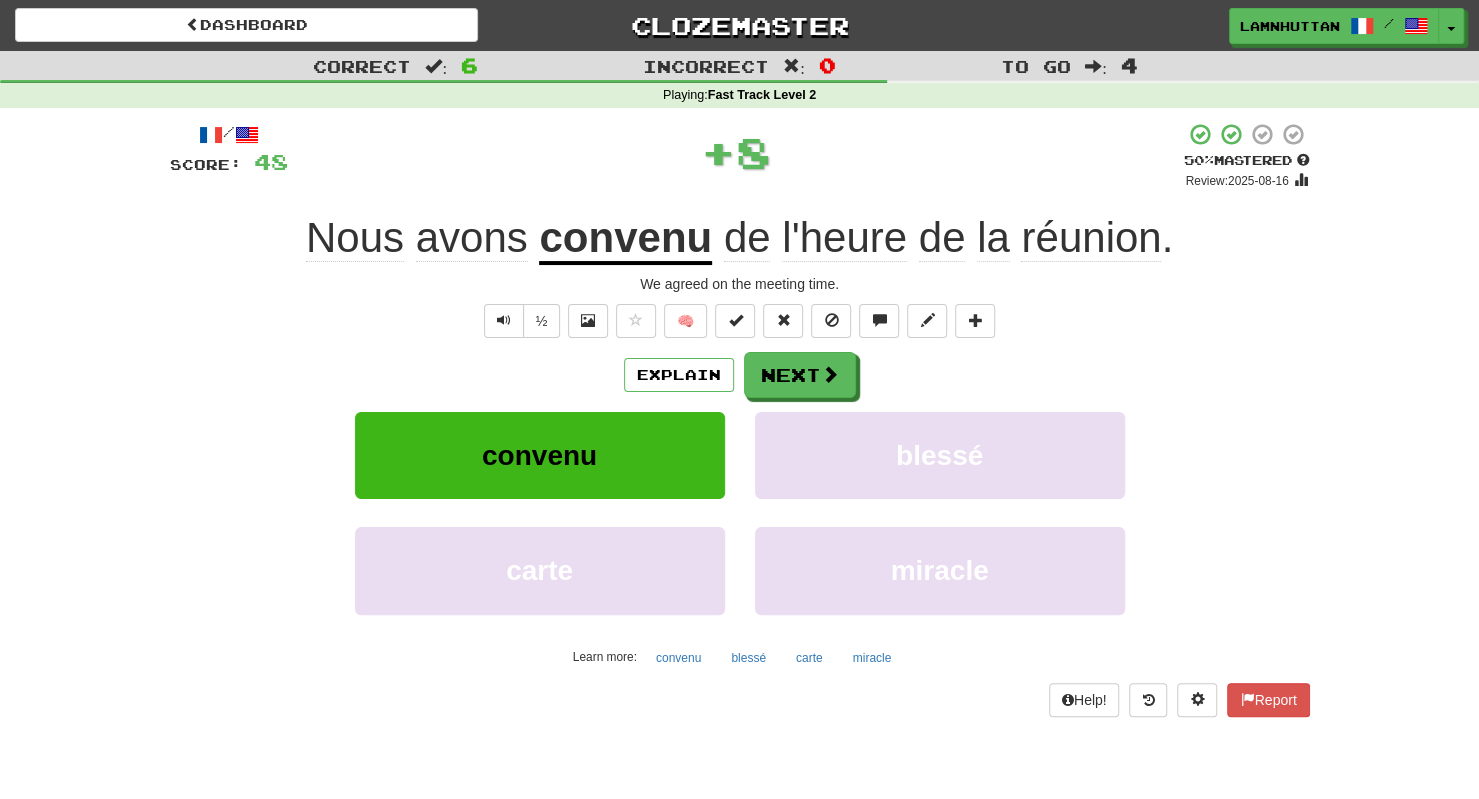 click on "Explain Next convenu blessé carte miracle Learn more: convenu blessé carte miracle" at bounding box center (740, 512) 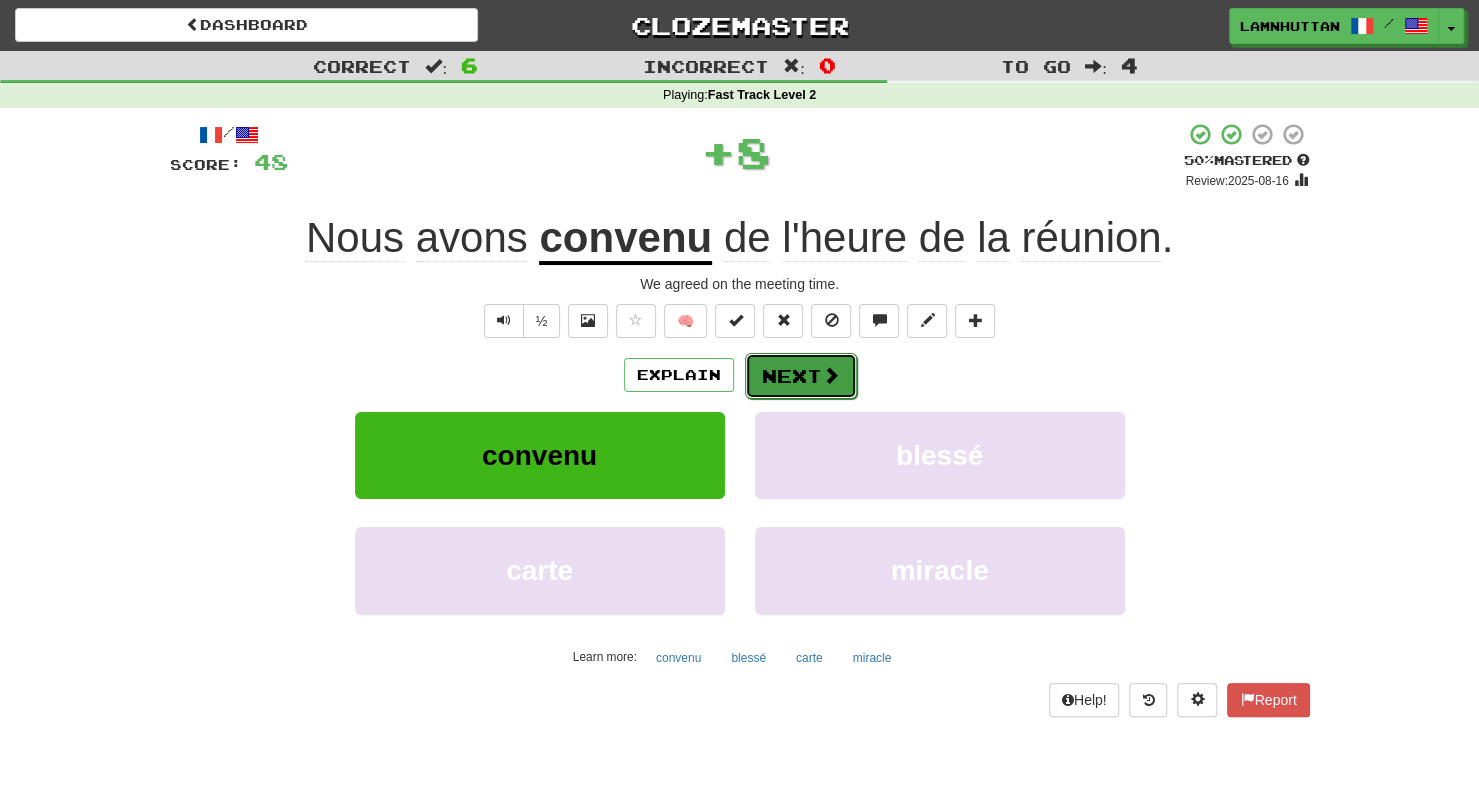 click on "Next" at bounding box center (801, 376) 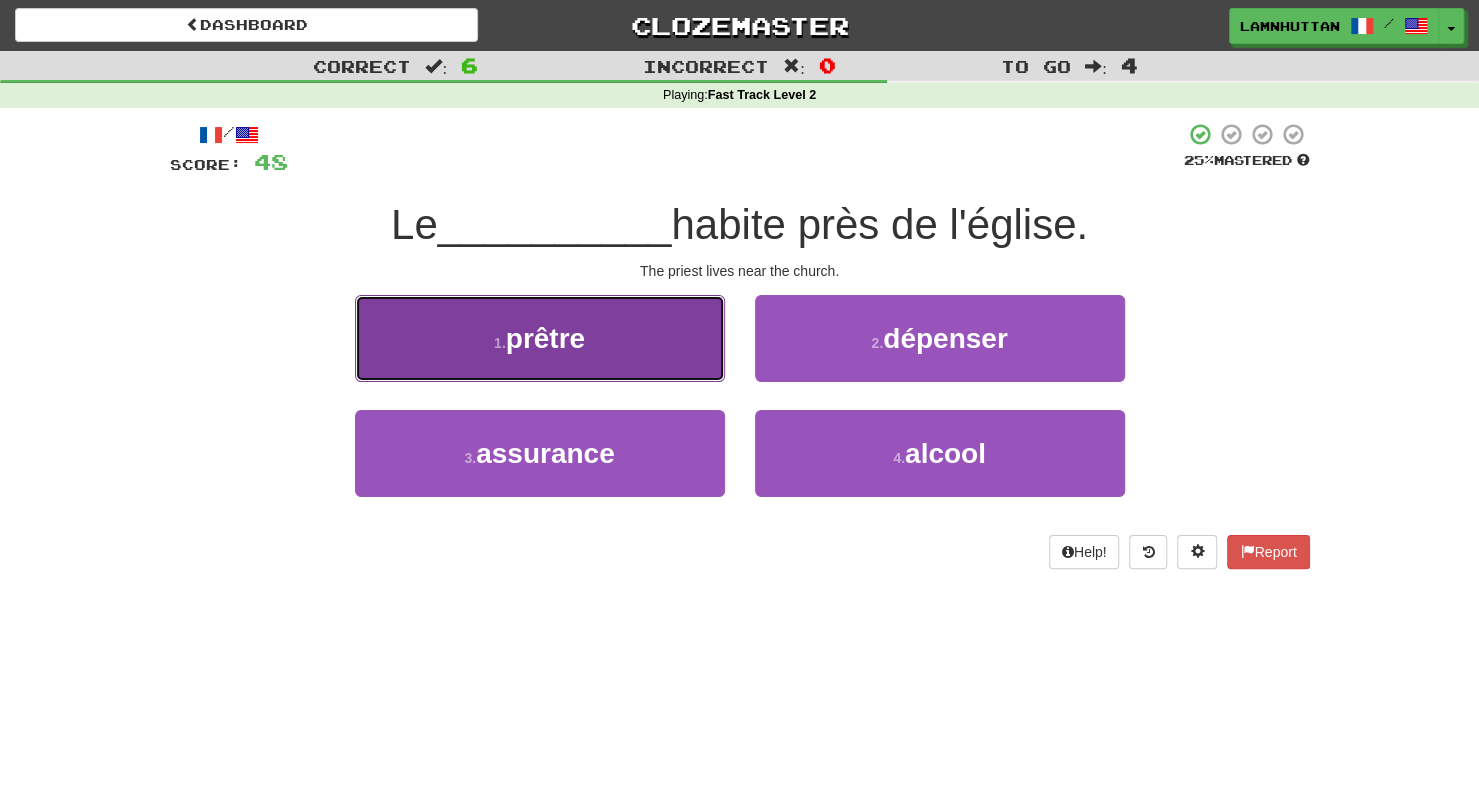 click on "1 .  prêtre" at bounding box center (540, 338) 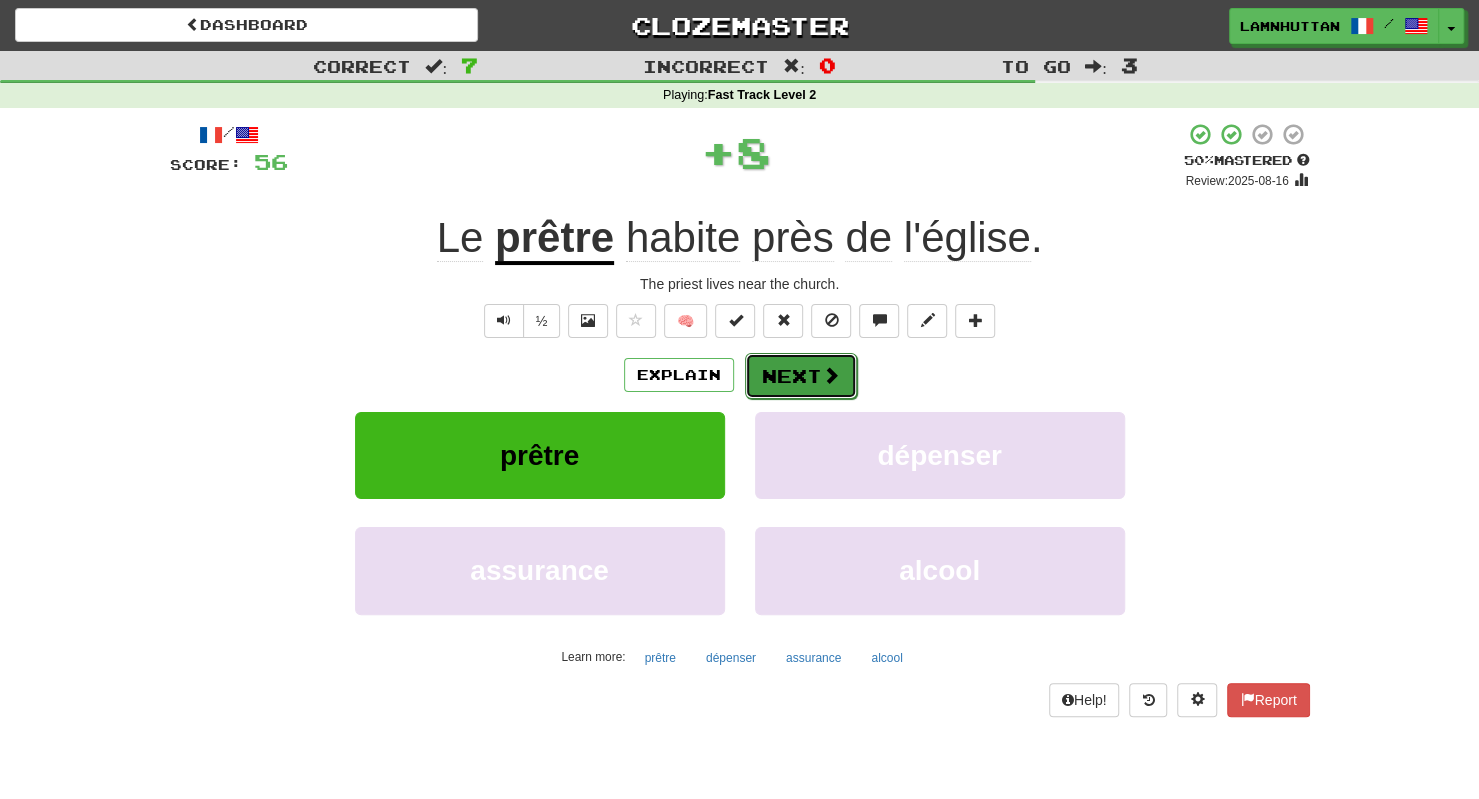 click on "Next" at bounding box center [801, 376] 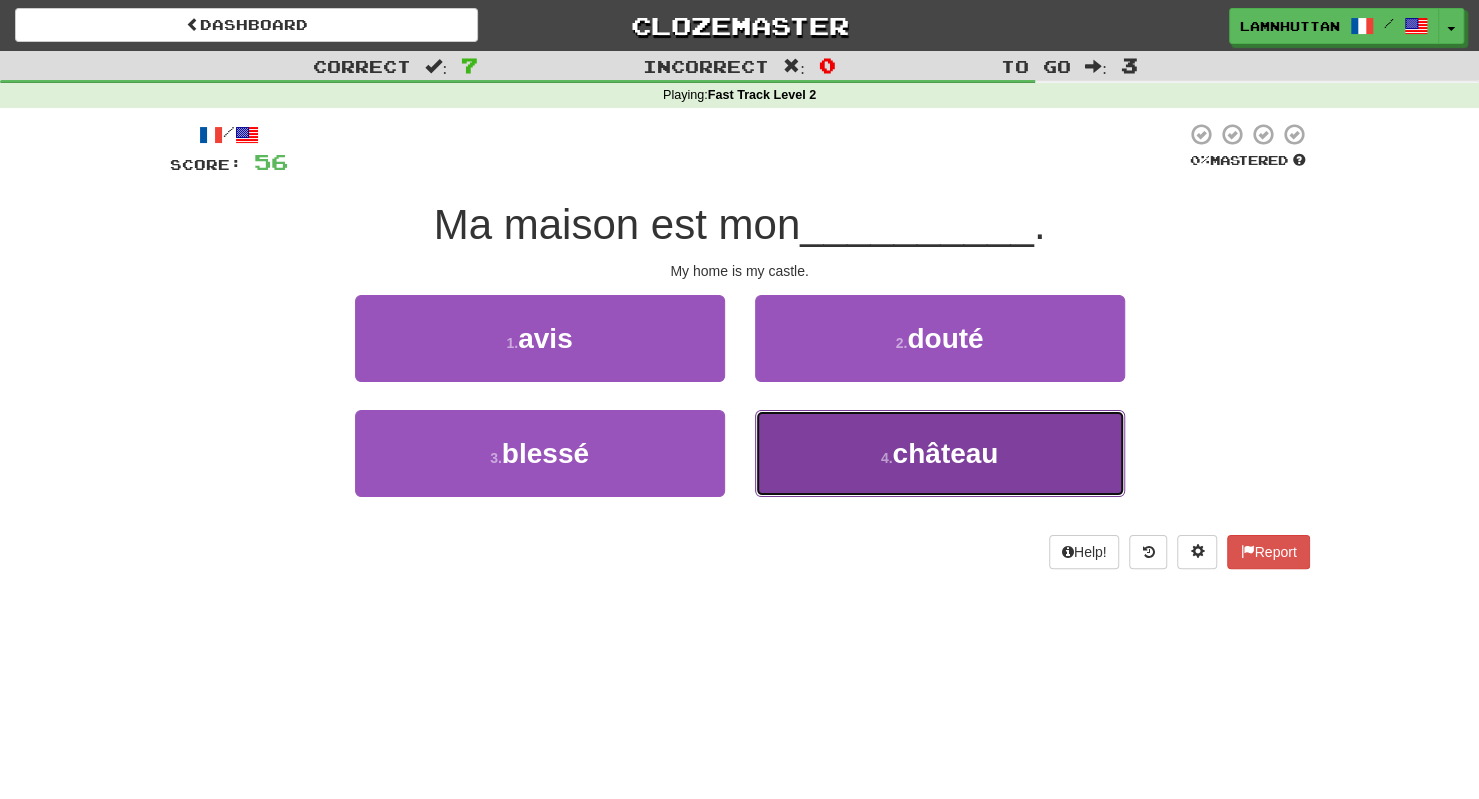 click on "4 .  château" at bounding box center (940, 453) 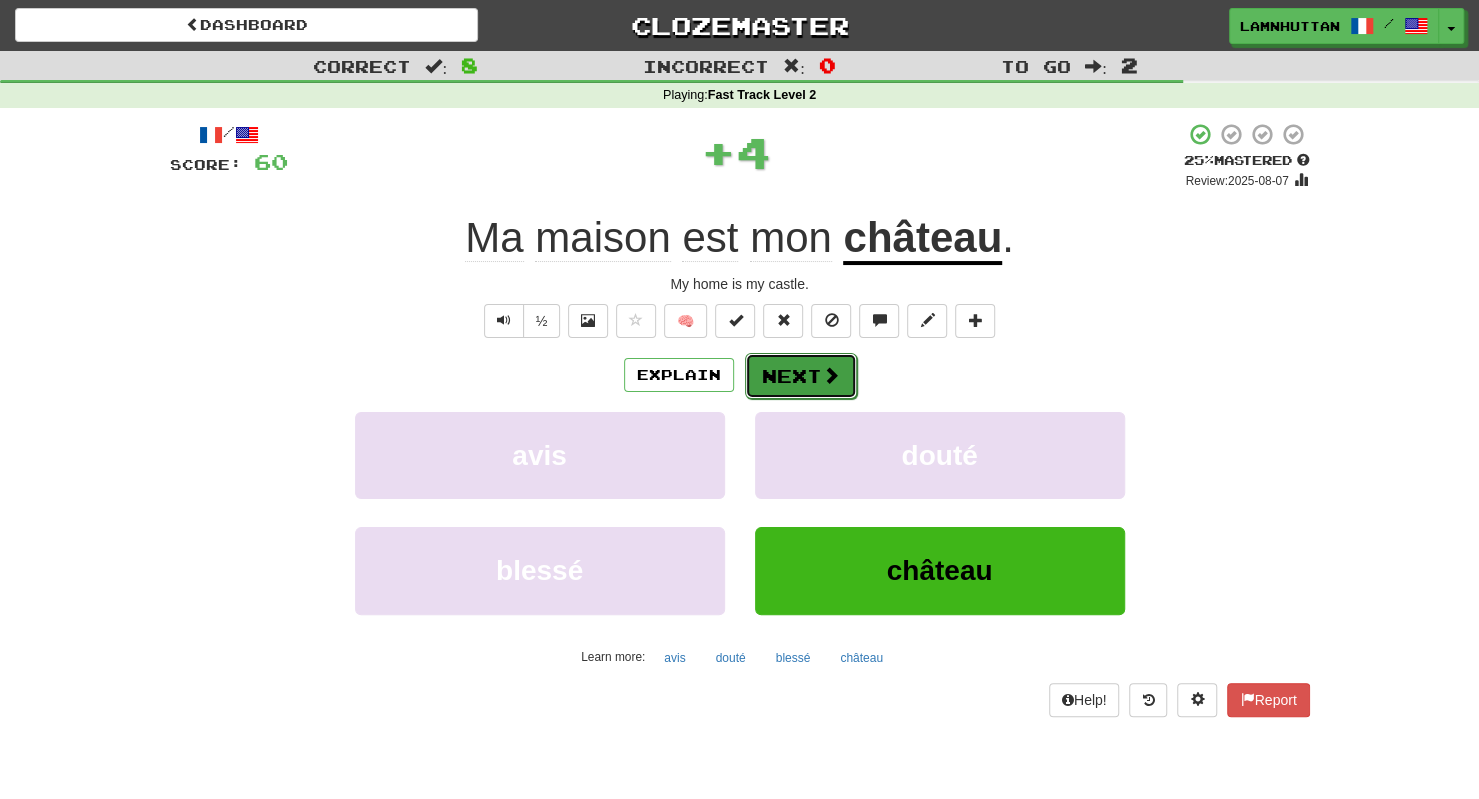 click on "Next" at bounding box center (801, 376) 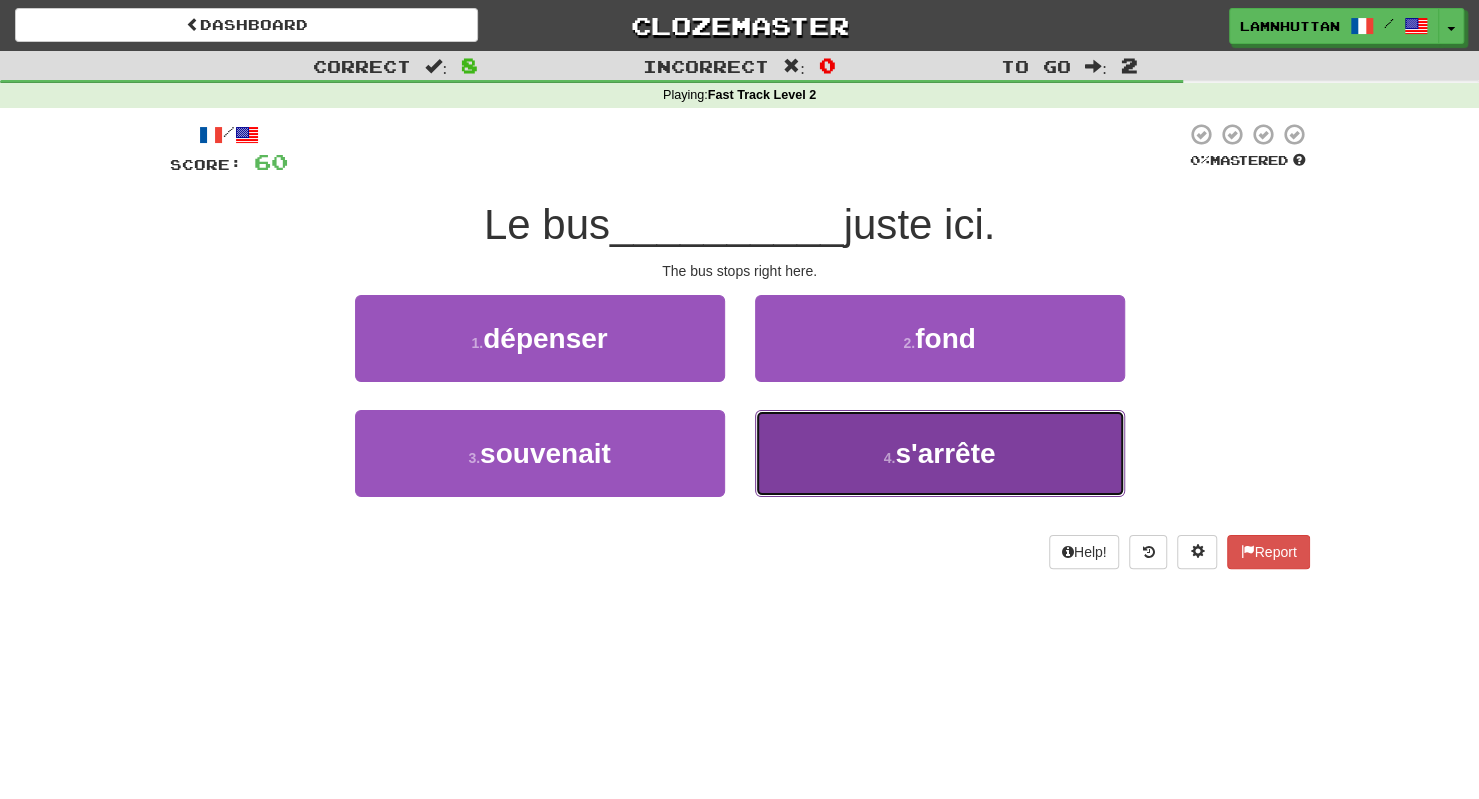 click on "4 .  s'arrête" at bounding box center (940, 453) 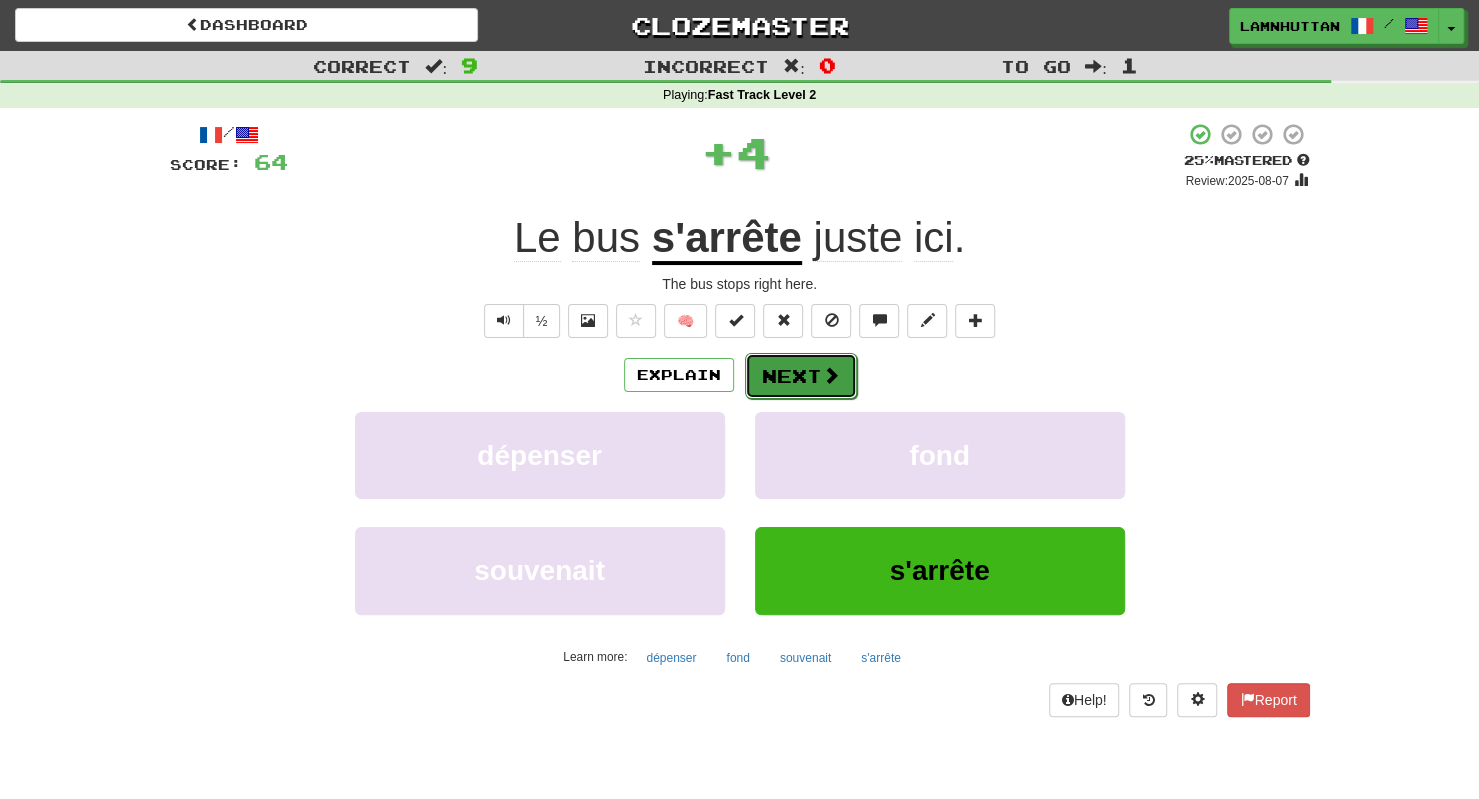 click on "Next" at bounding box center [801, 376] 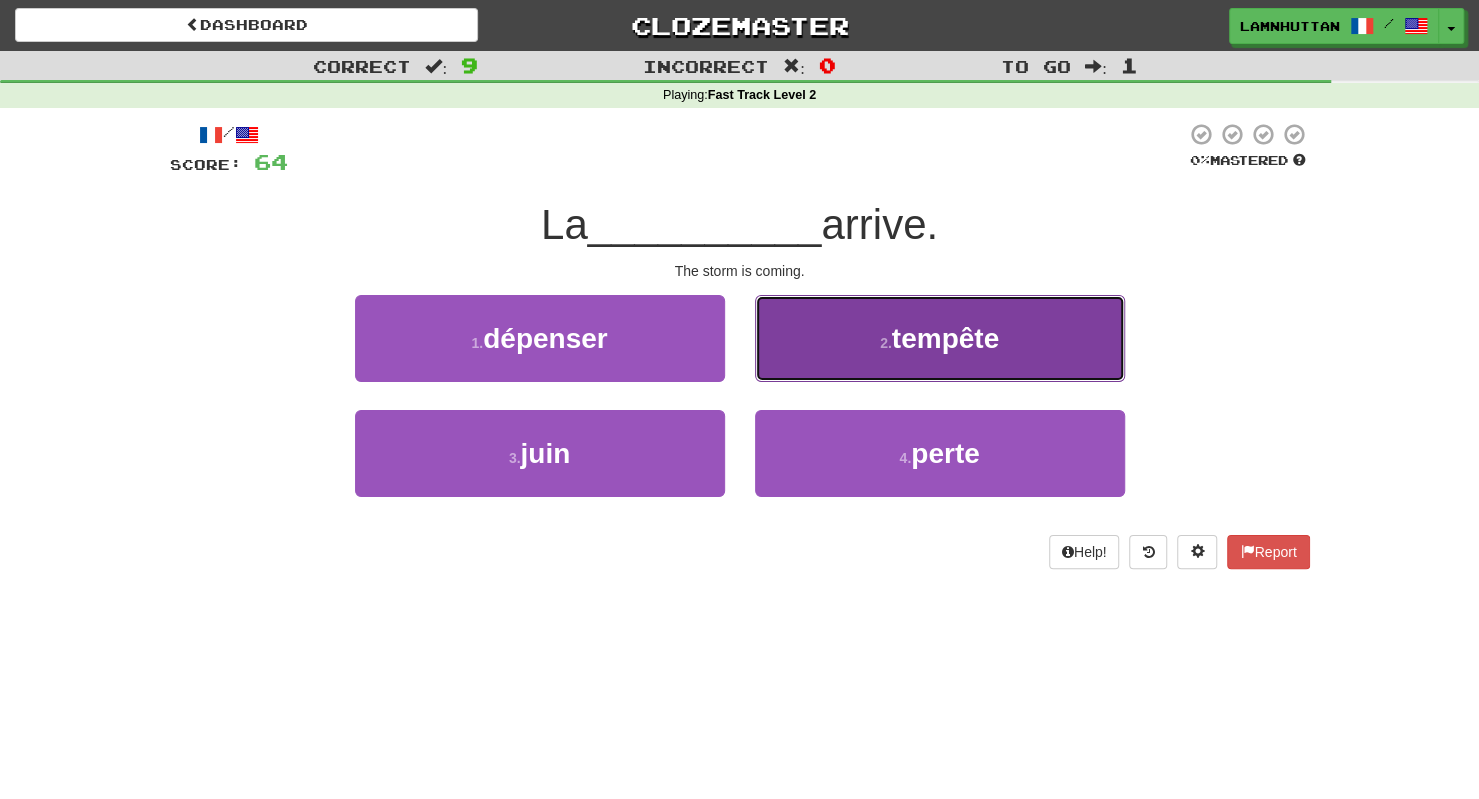 click on "2 .  tempête" at bounding box center [940, 338] 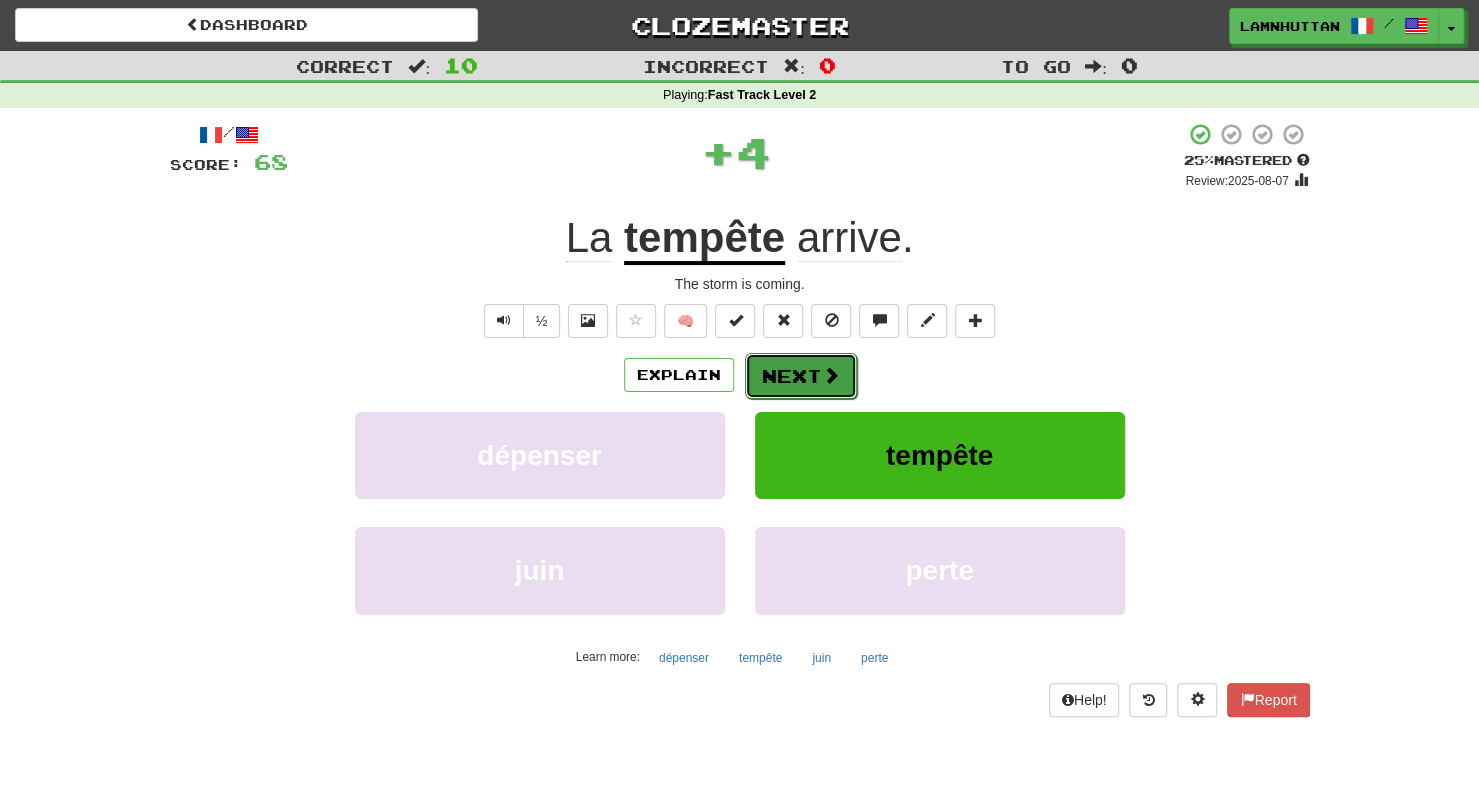 click on "Next" at bounding box center (801, 376) 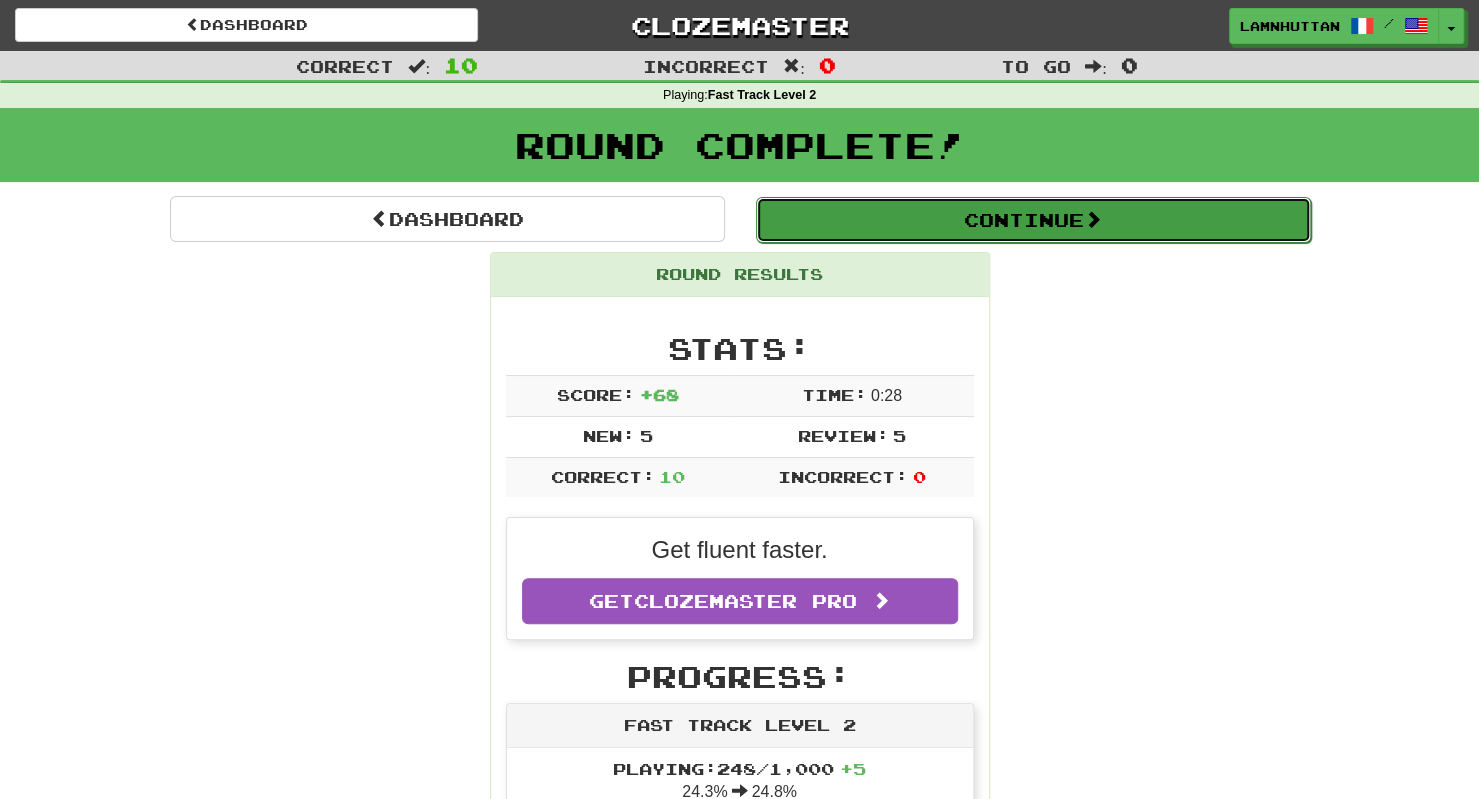 click on "Continue" at bounding box center [1033, 220] 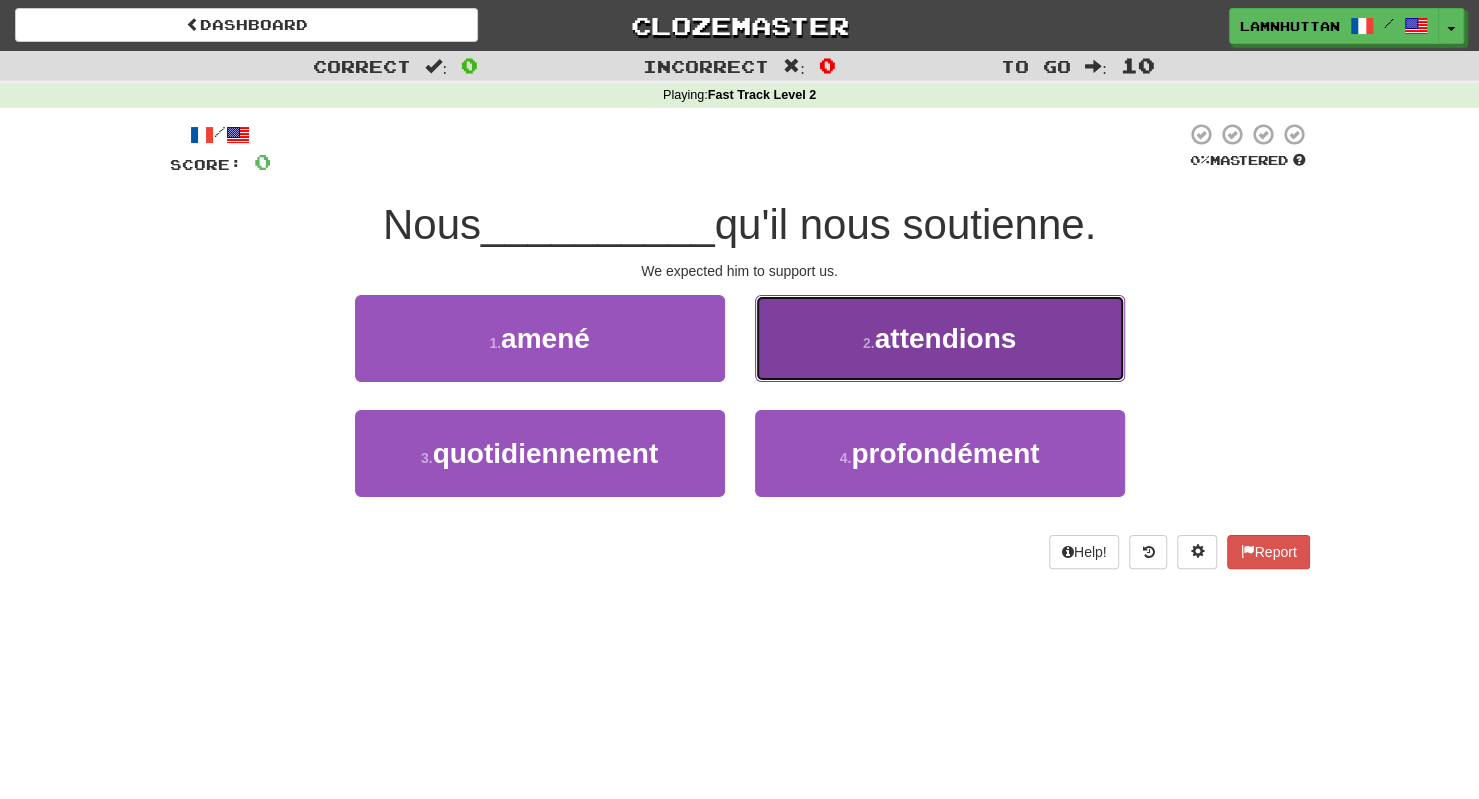 click on "2 .  attendions" at bounding box center (940, 338) 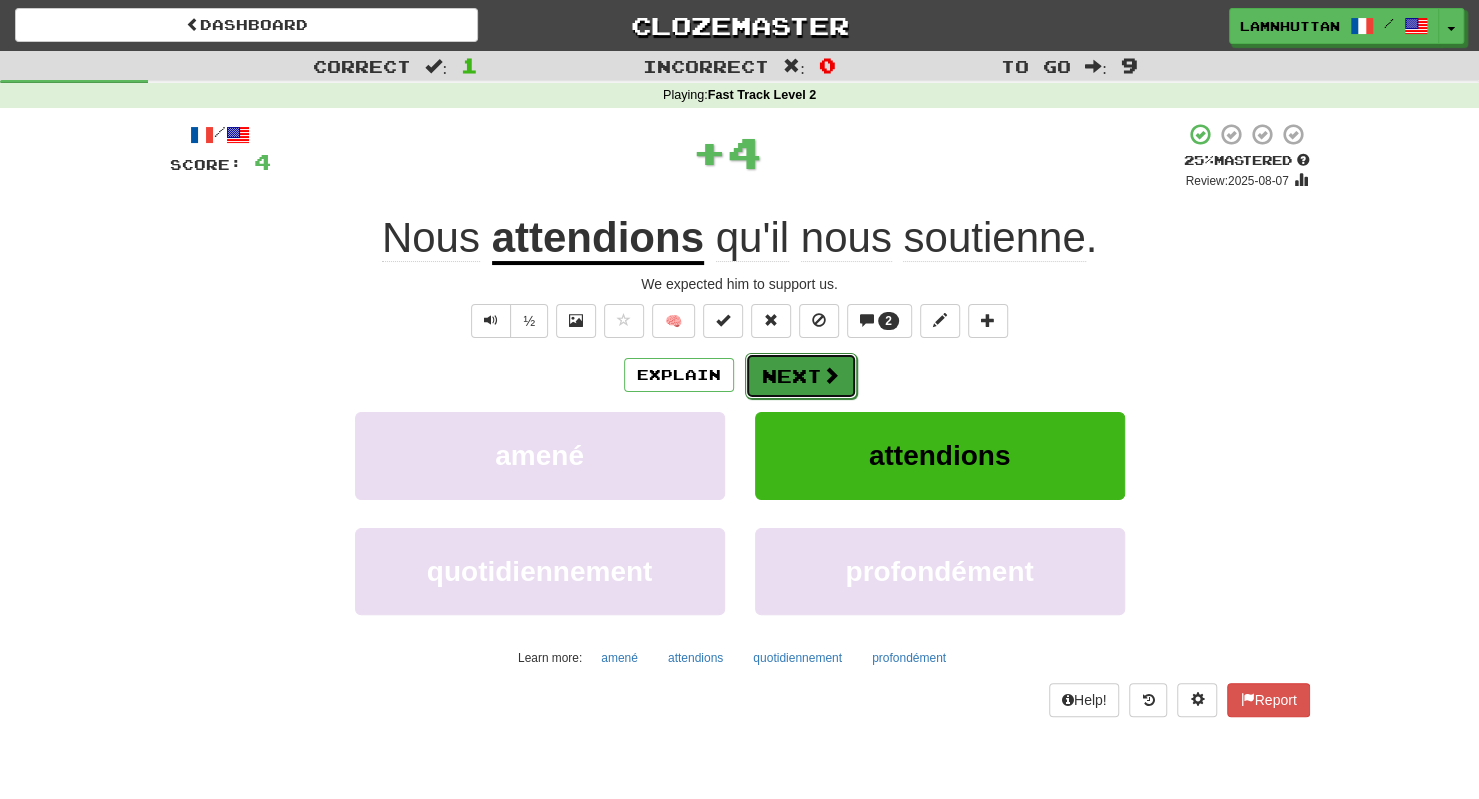click on "Next" at bounding box center [801, 376] 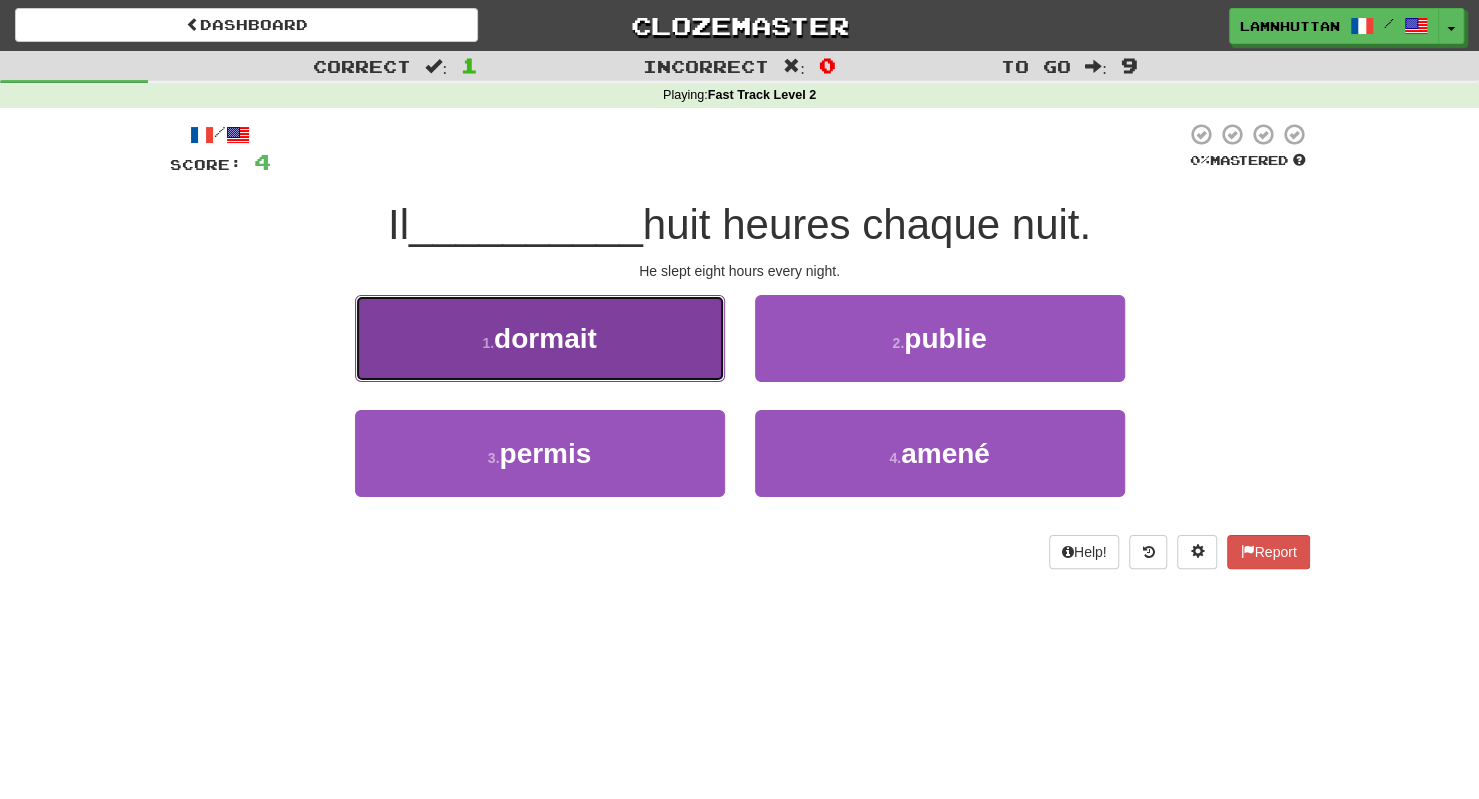click on "1 .  dormait" at bounding box center (540, 338) 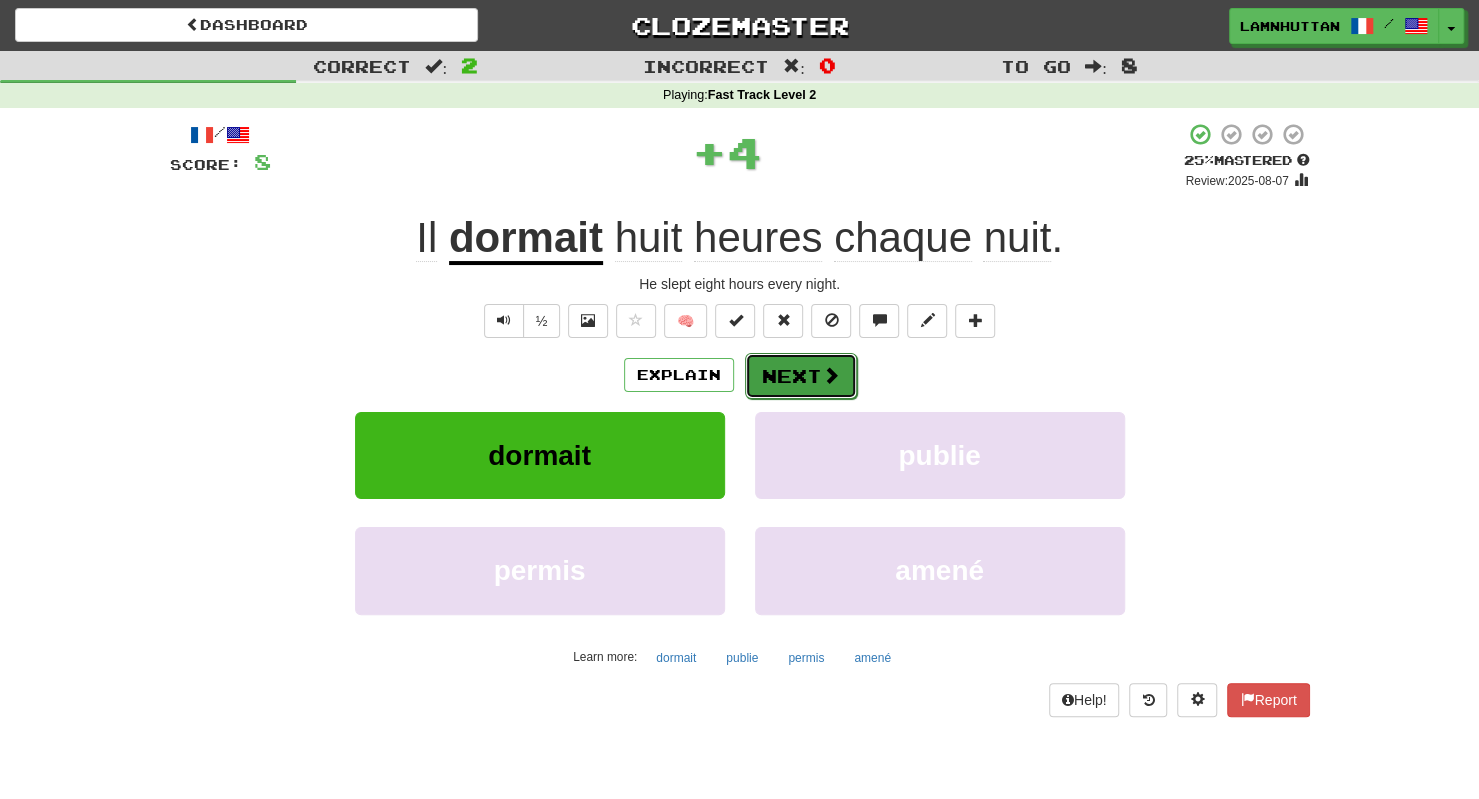 click on "Next" at bounding box center (801, 376) 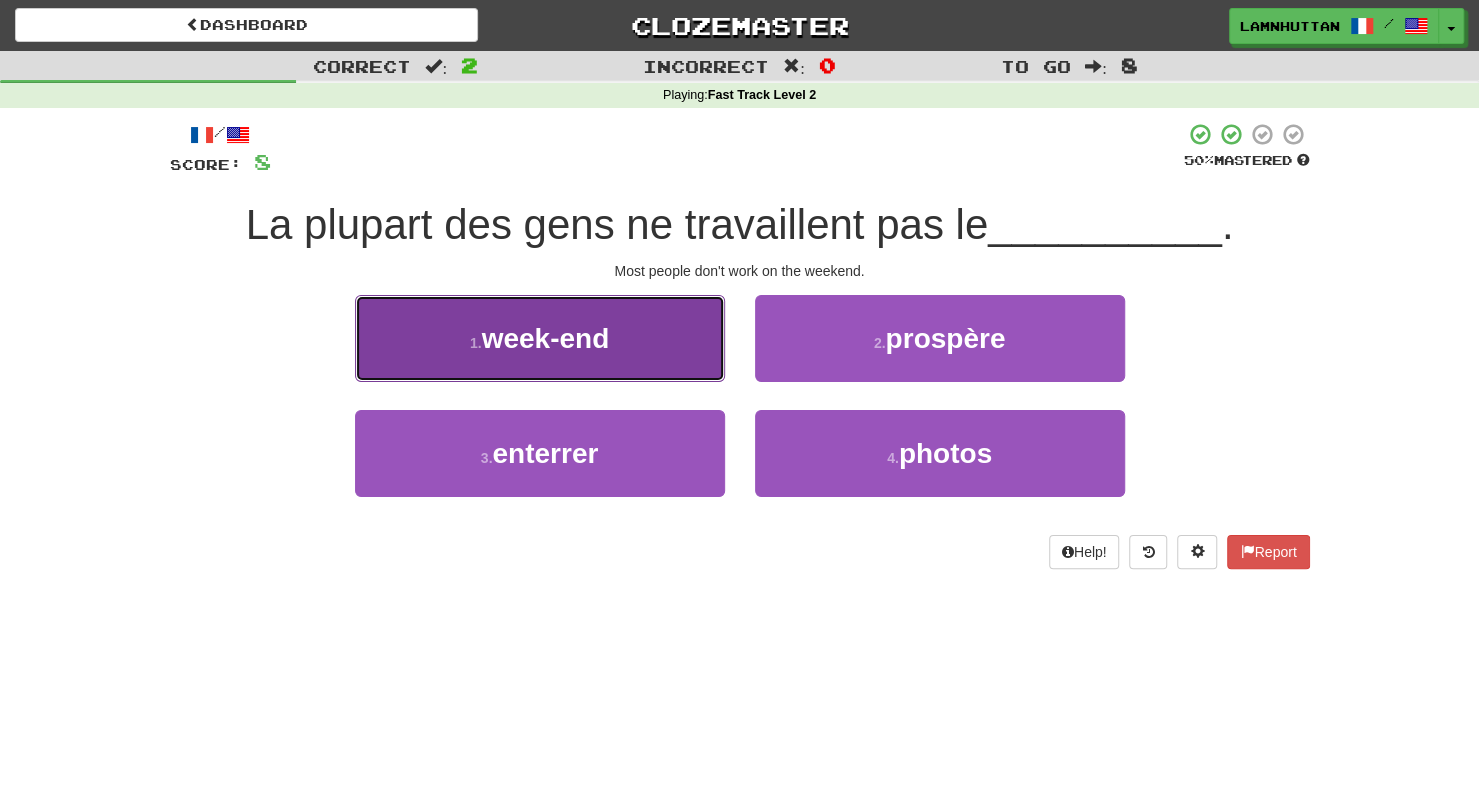 click on "1 .  week-end" at bounding box center (540, 338) 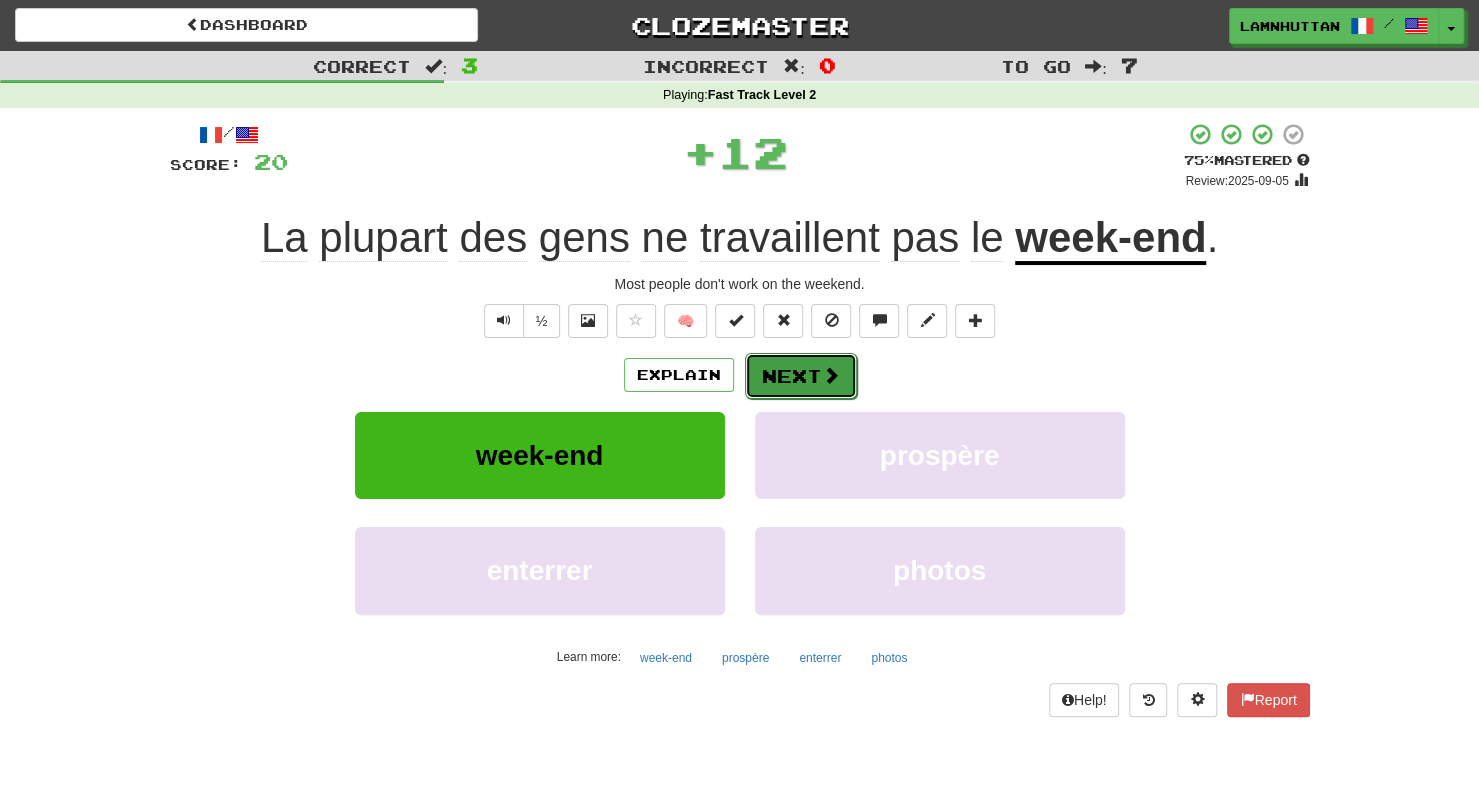 click on "Next" at bounding box center (801, 376) 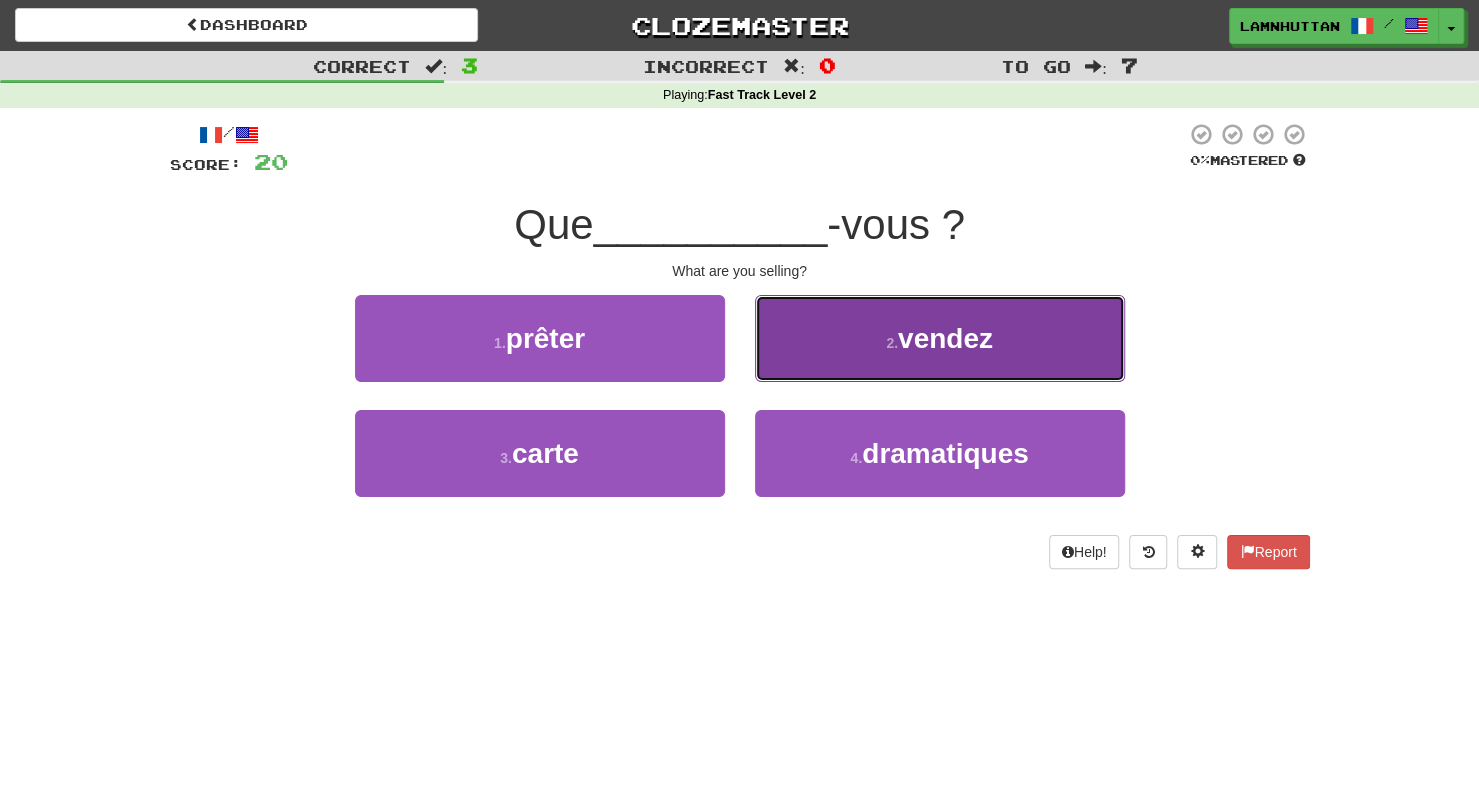 click on "2 .  vendez" at bounding box center (940, 338) 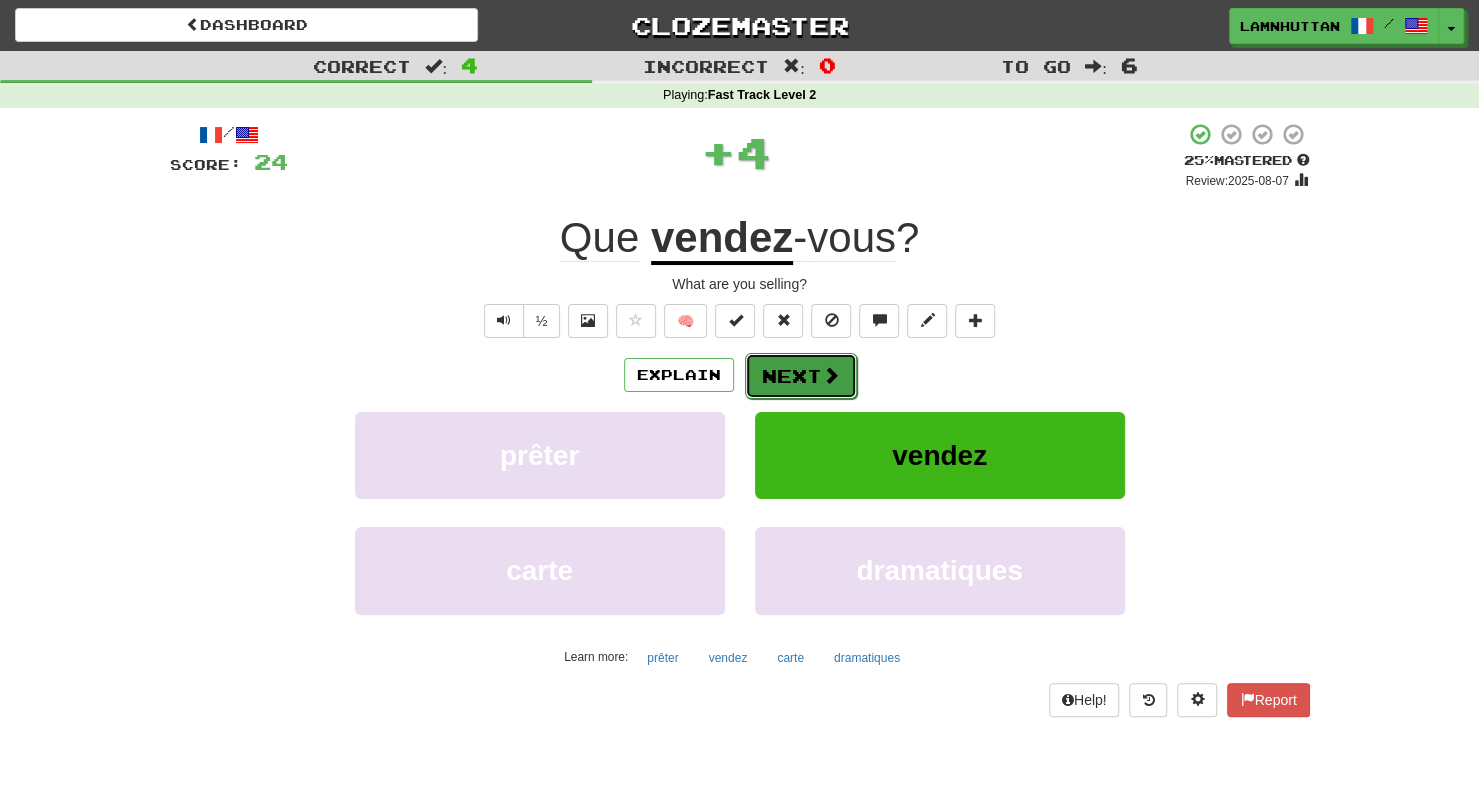 click on "Next" at bounding box center (801, 376) 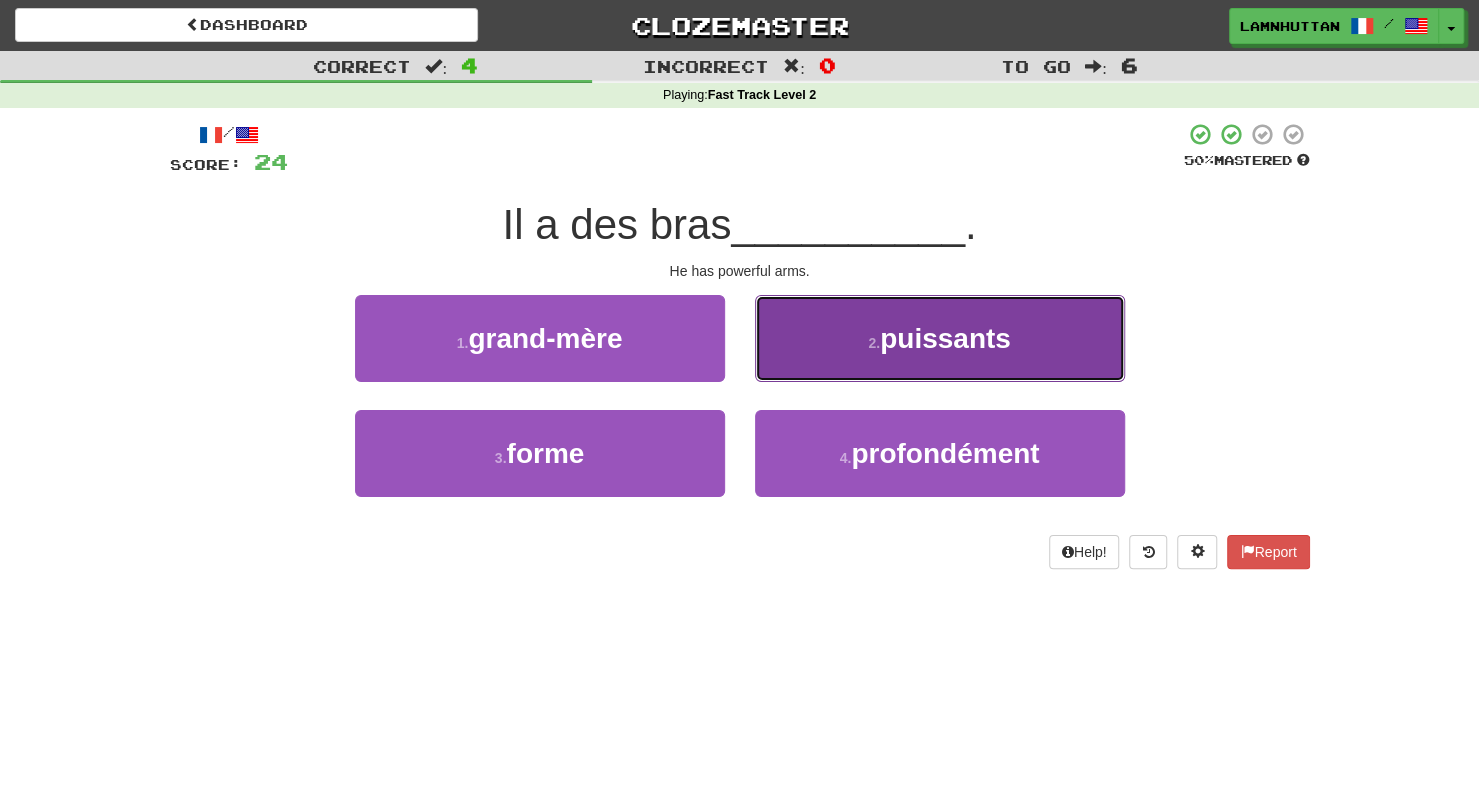 click on "2 .  puissants" at bounding box center [940, 338] 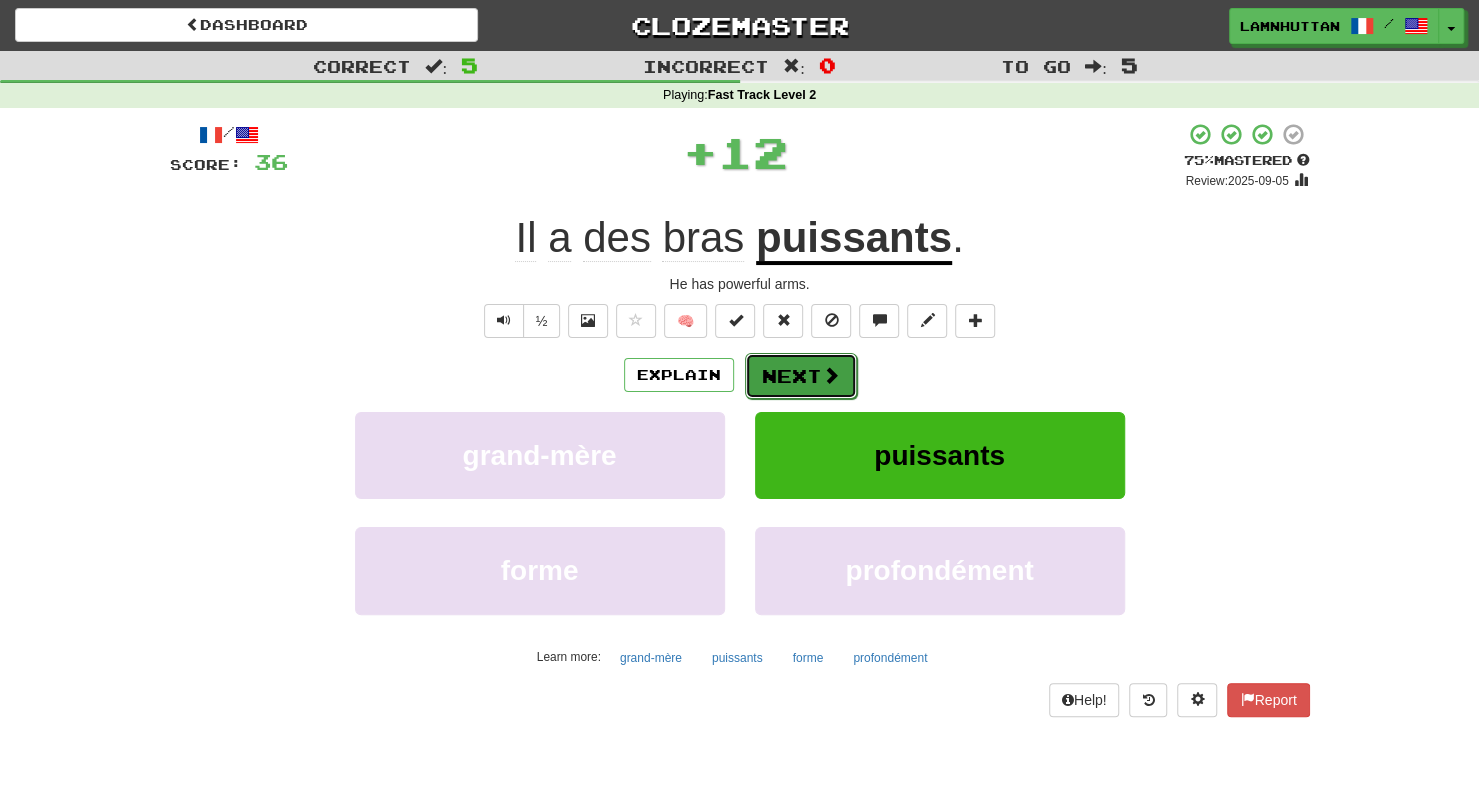 click on "Next" at bounding box center (801, 376) 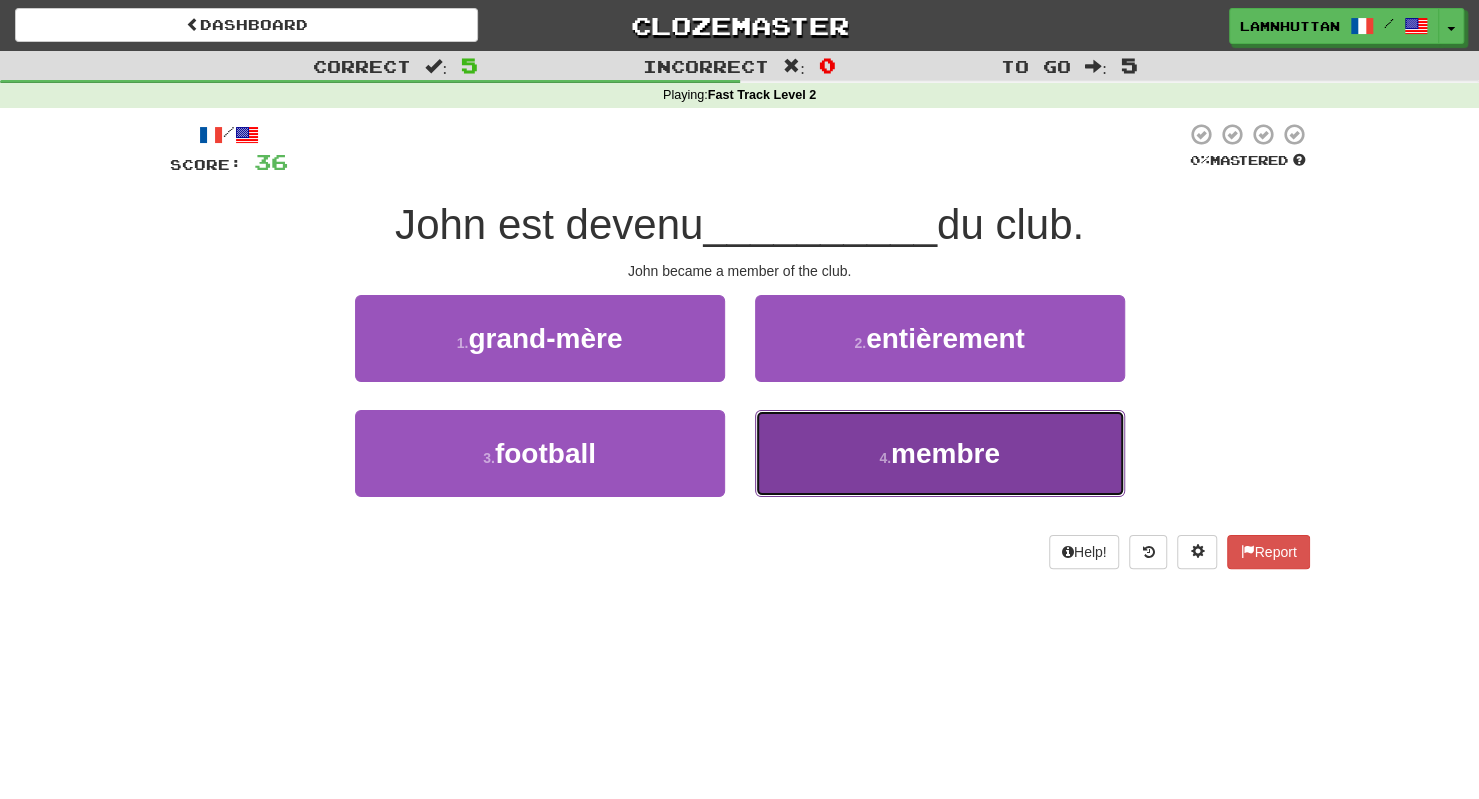 click on "4 .  membre" at bounding box center (940, 453) 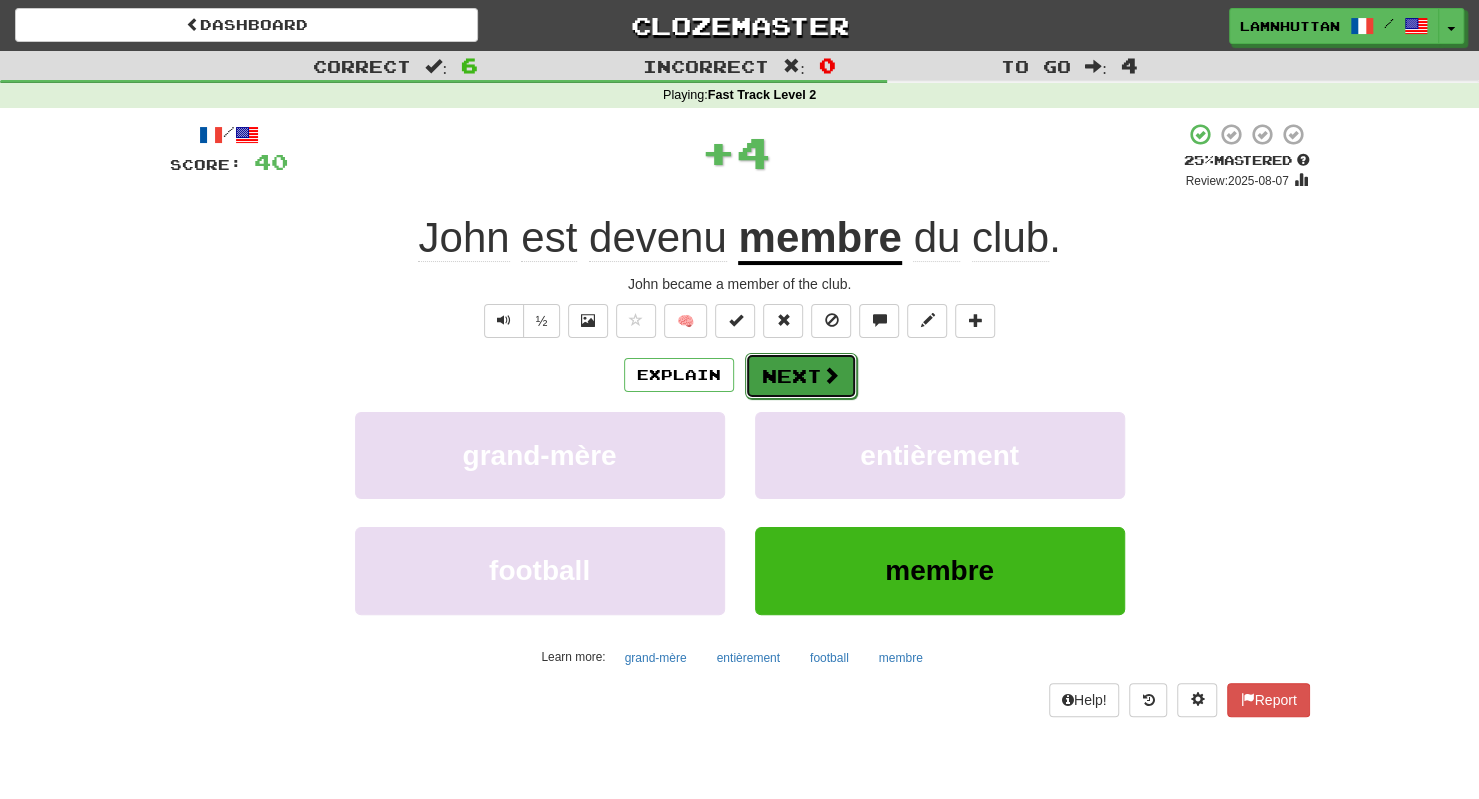 click on "Next" at bounding box center (801, 376) 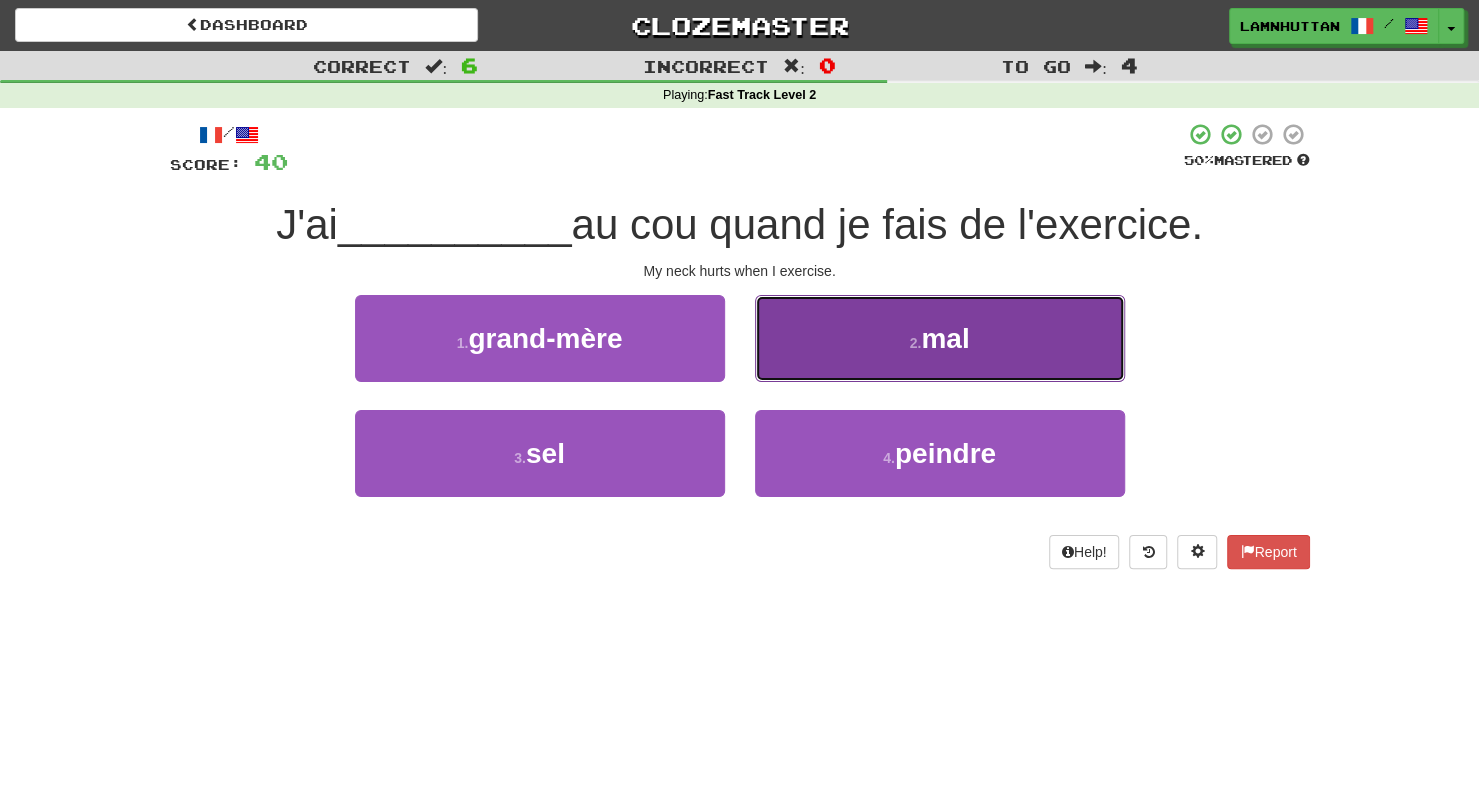 click on "2 .  mal" at bounding box center (940, 338) 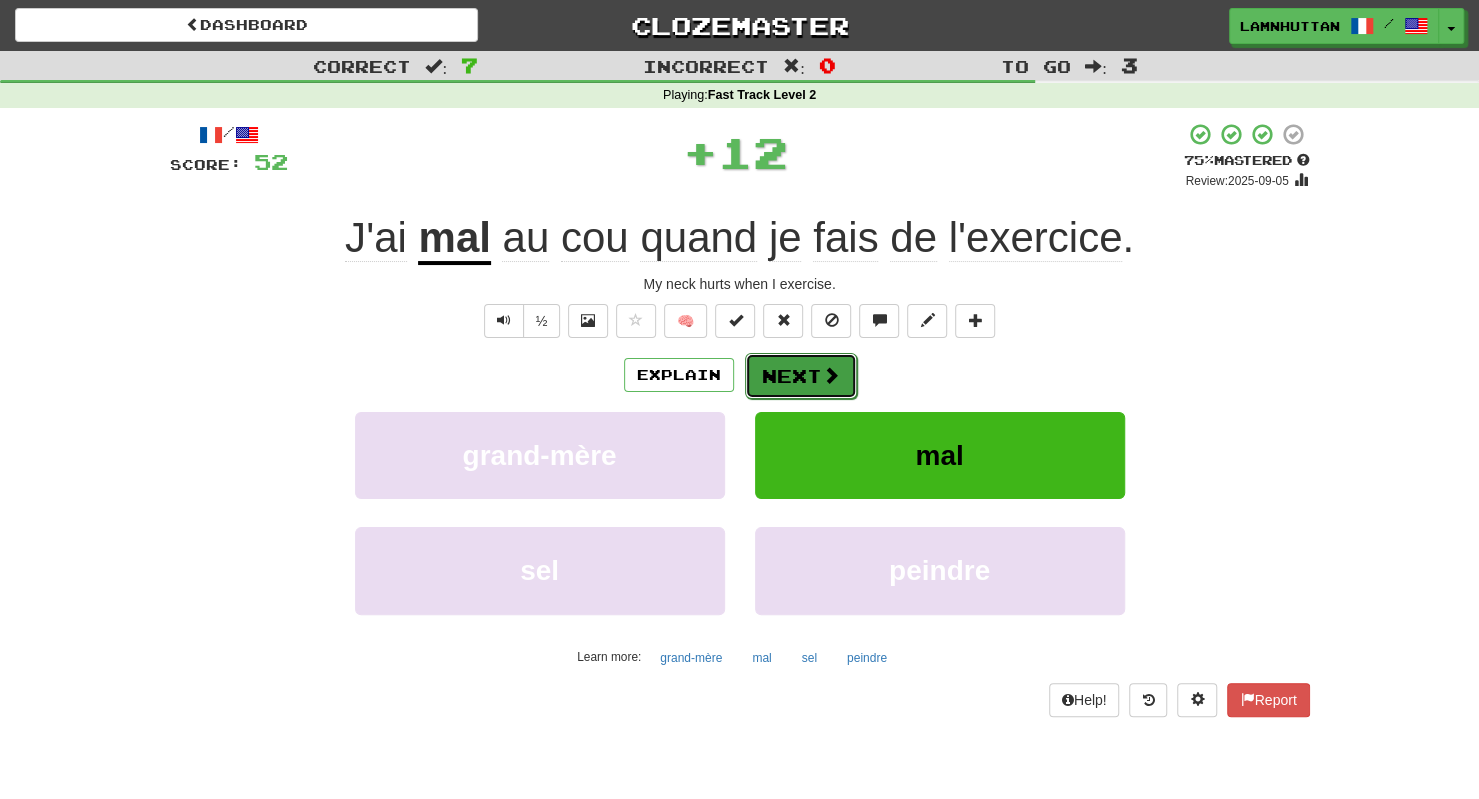 click on "Next" at bounding box center (801, 376) 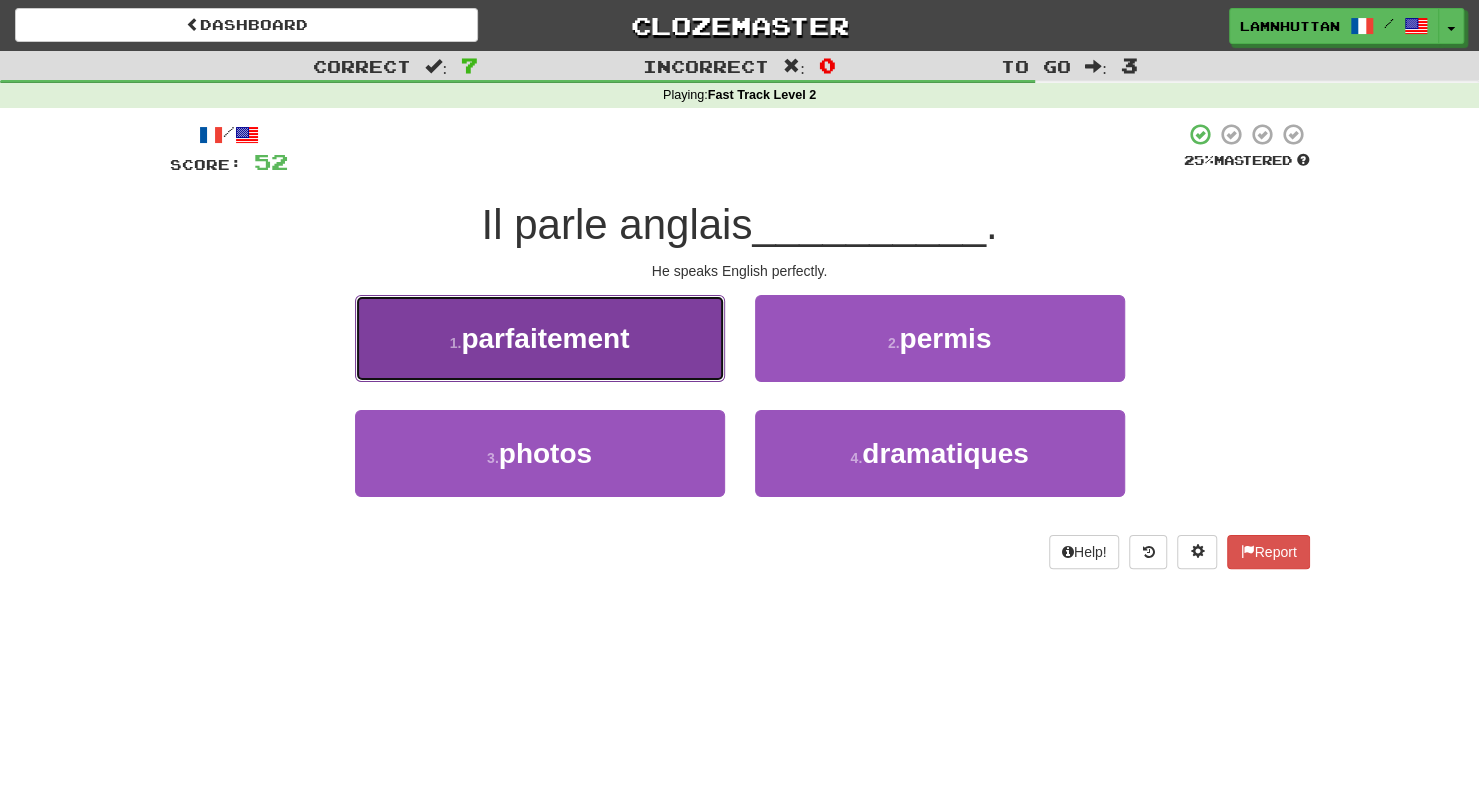 click on "1 .  parfaitement" at bounding box center (540, 338) 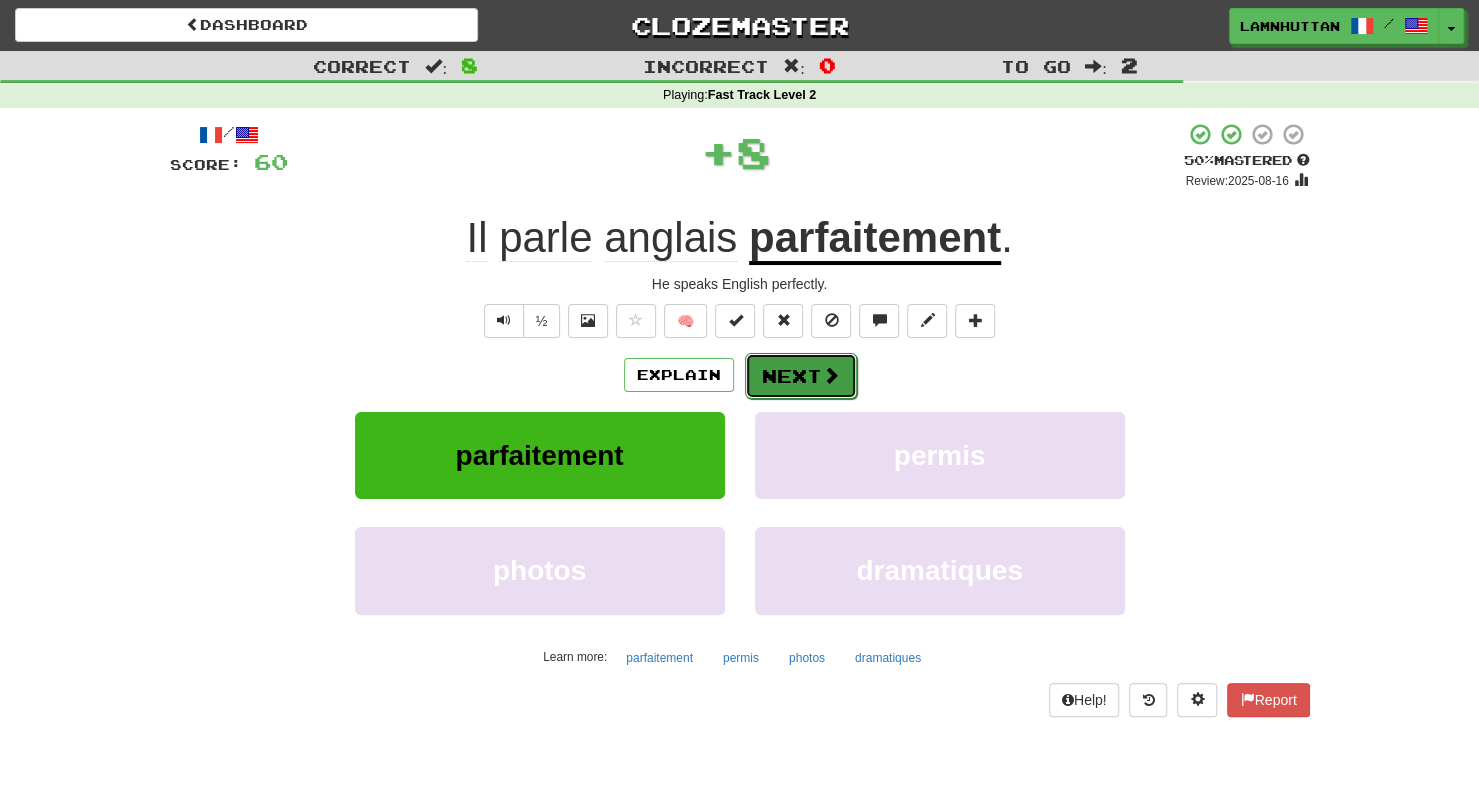 click on "Next" at bounding box center (801, 376) 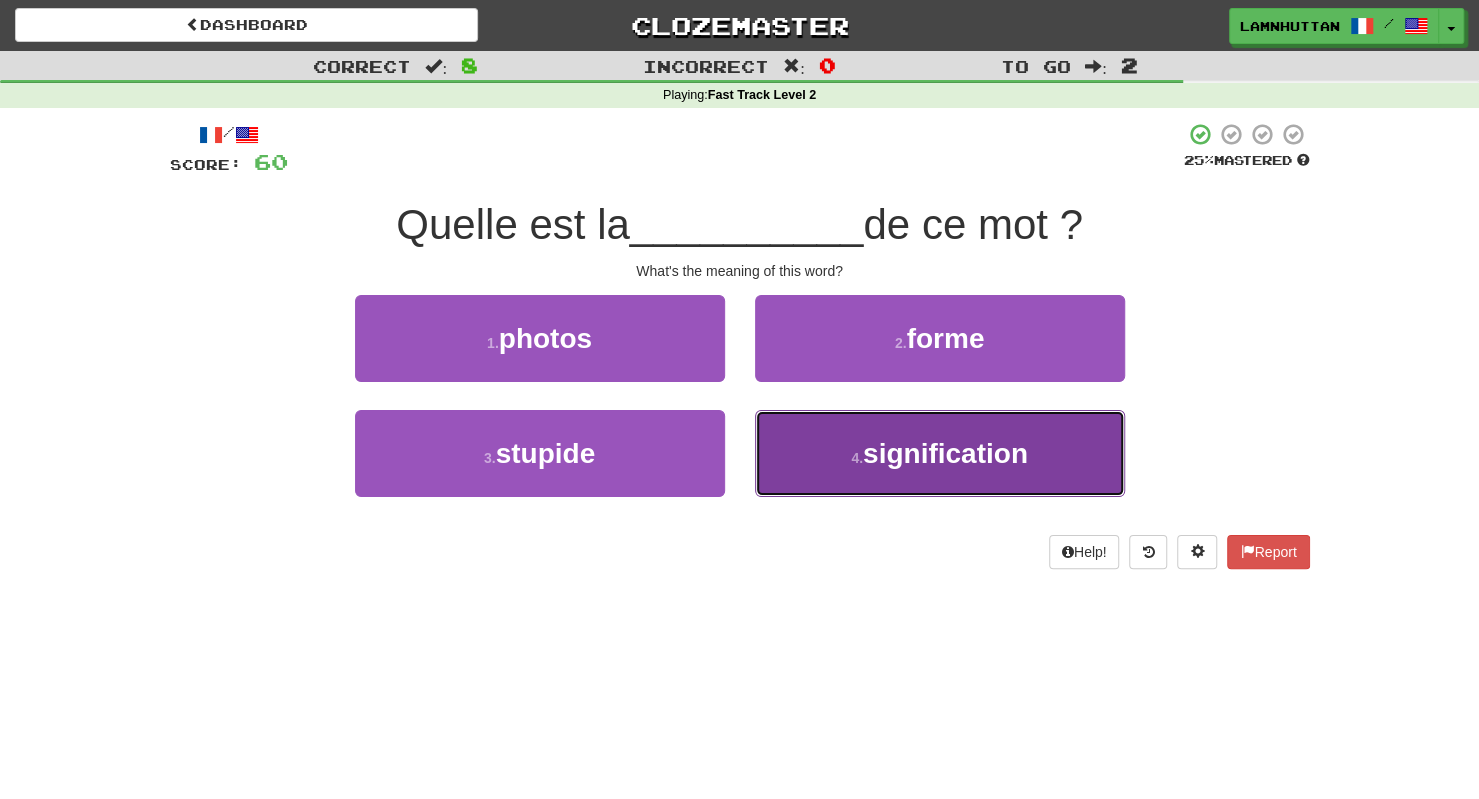 click on "4 .  signification" at bounding box center (940, 453) 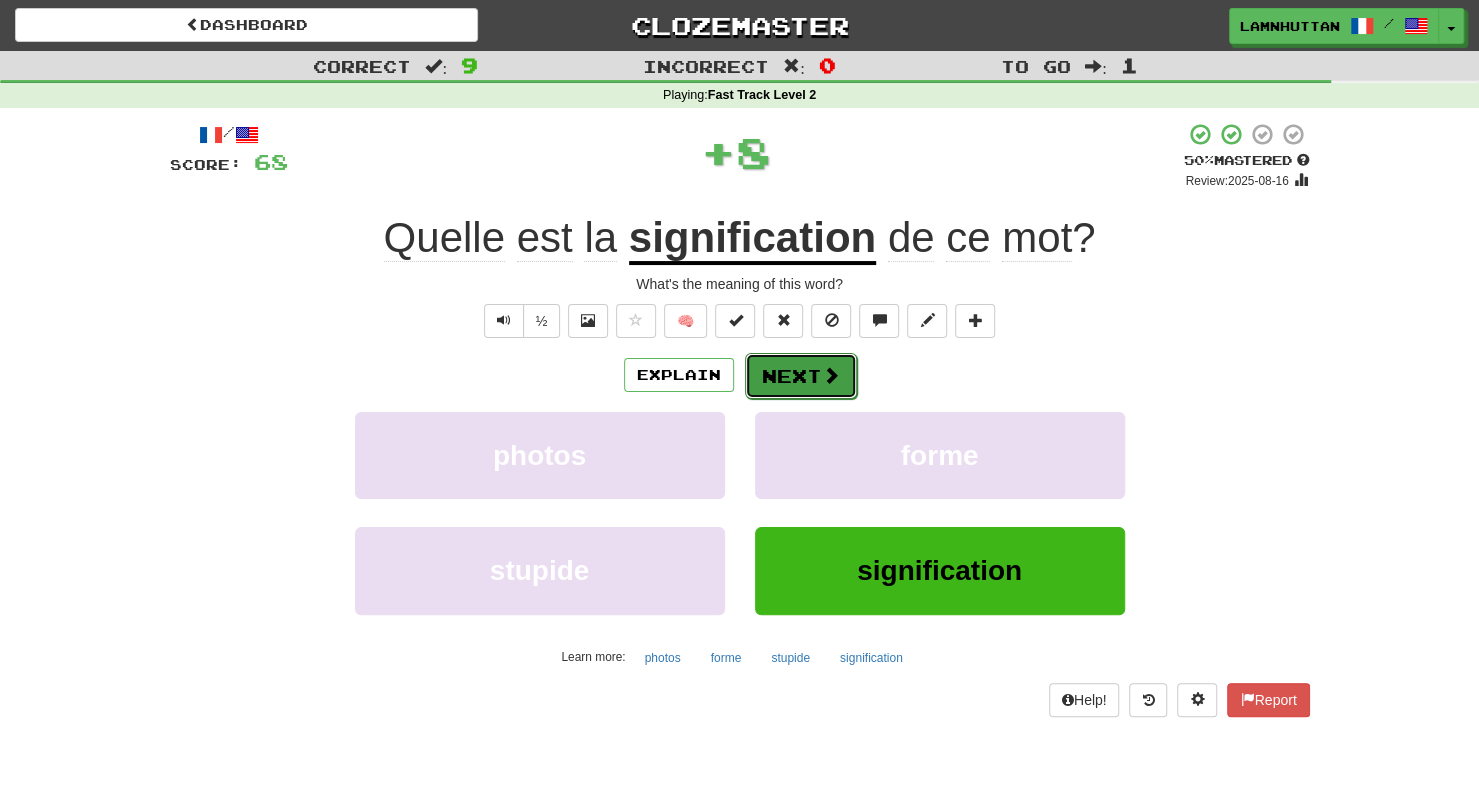 click on "Next" at bounding box center (801, 376) 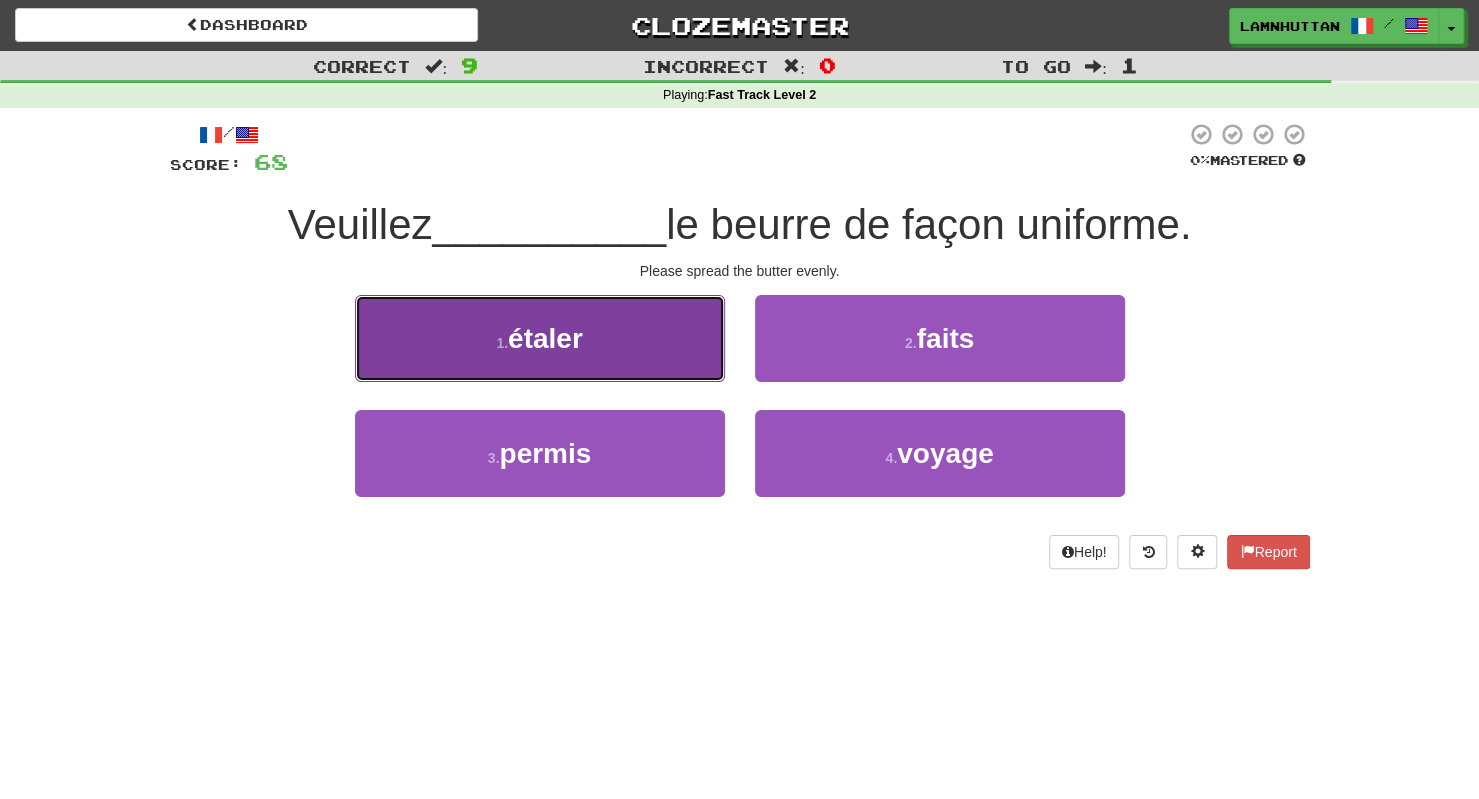 click on "1 .  étaler" at bounding box center [540, 338] 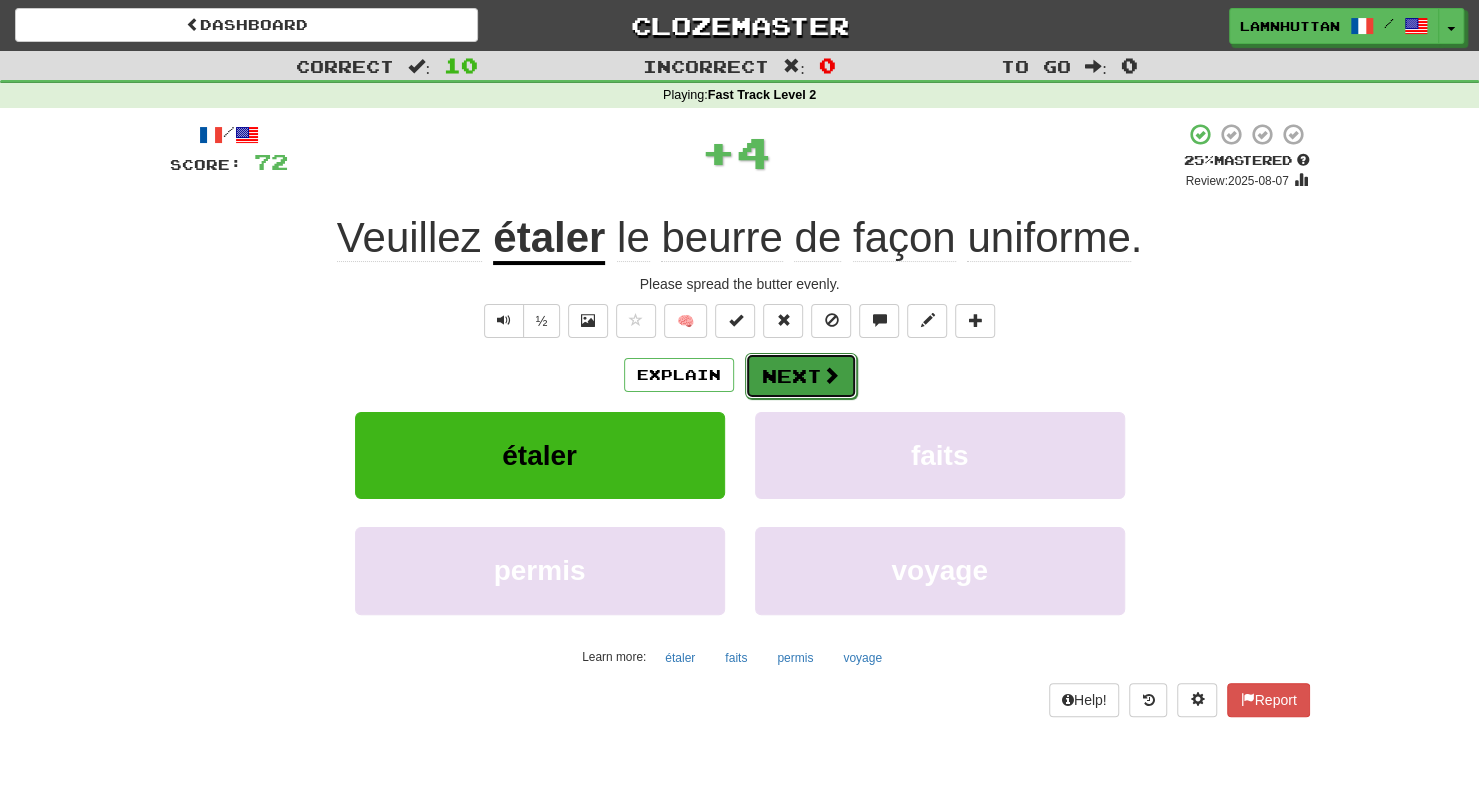 click on "Next" at bounding box center (801, 376) 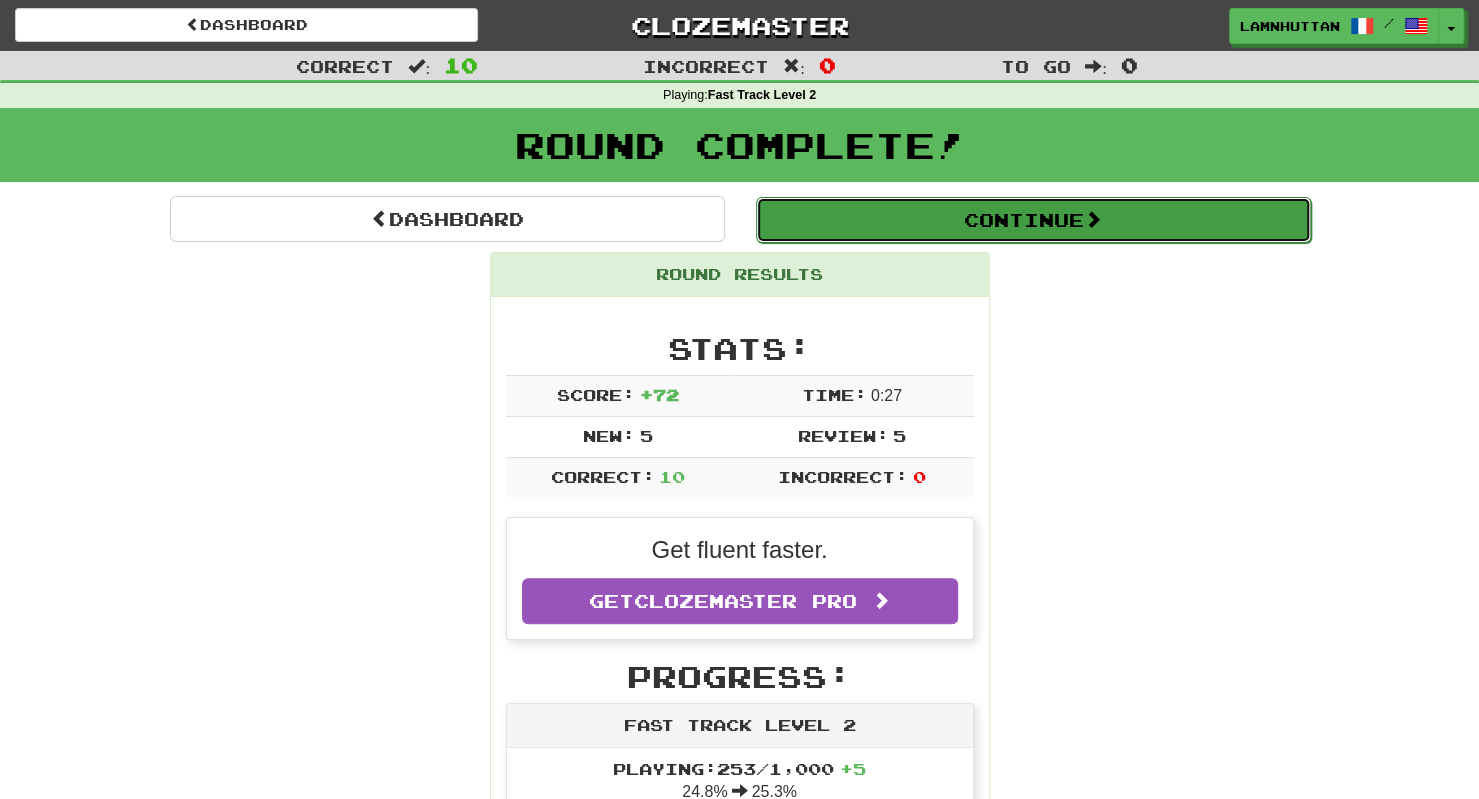 click on "Continue" at bounding box center [1033, 220] 